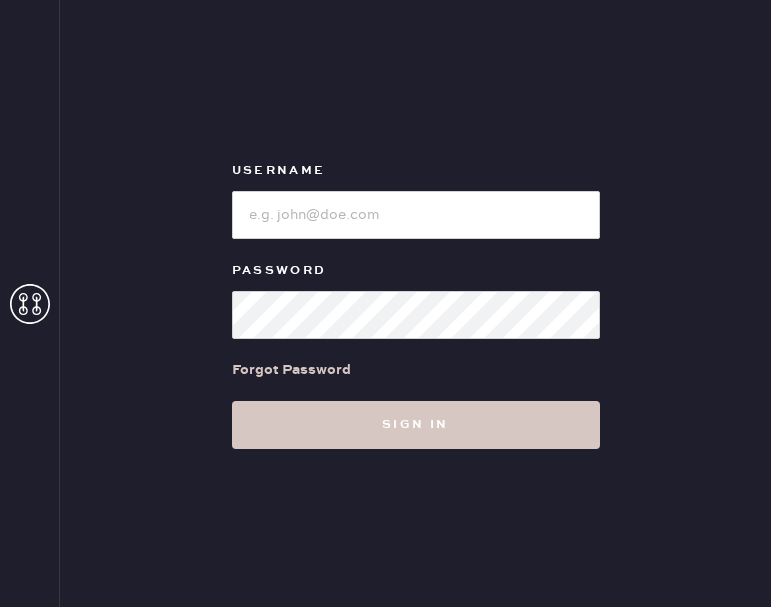 scroll, scrollTop: 0, scrollLeft: 0, axis: both 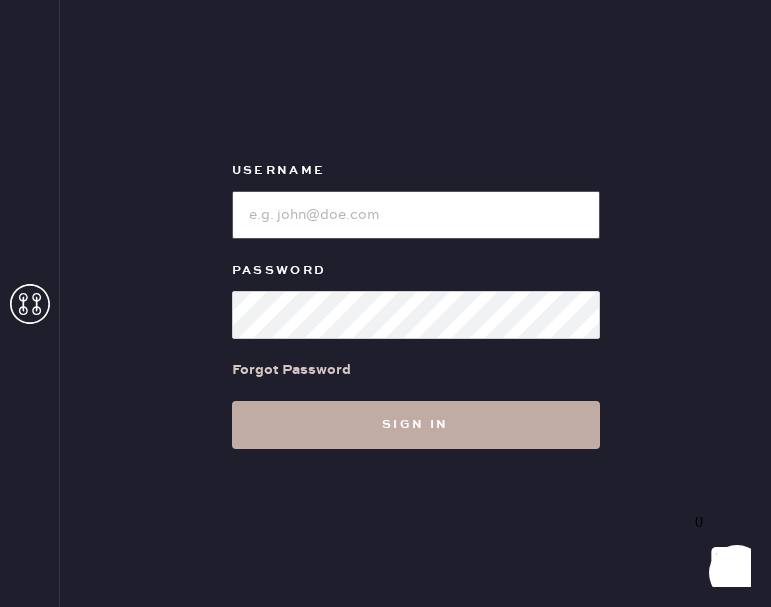 type on "reformationuppereastside" 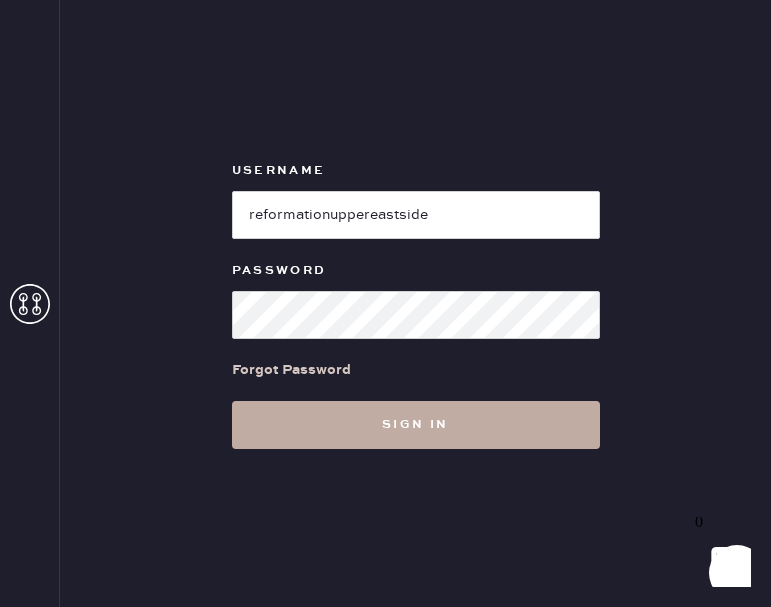 click on "Sign in" at bounding box center (416, 425) 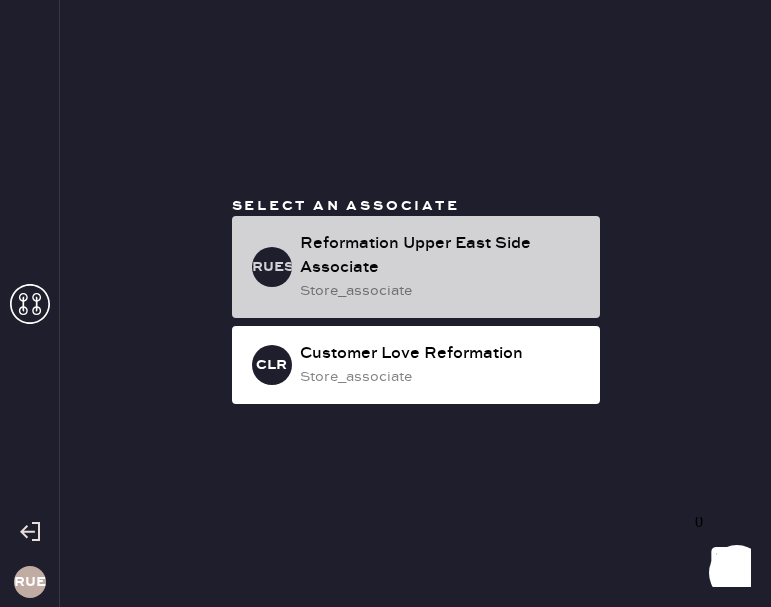 click on "store_associate" at bounding box center [442, 291] 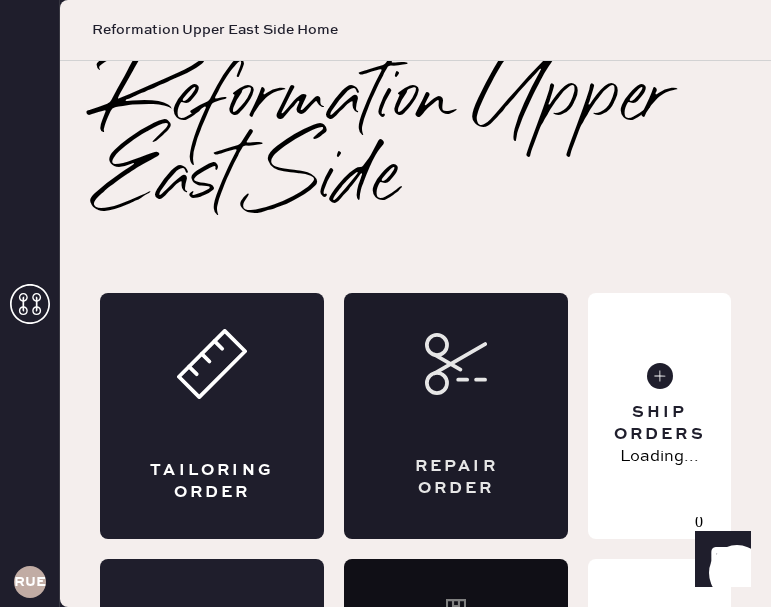 click on "Repair Order" at bounding box center [456, 416] 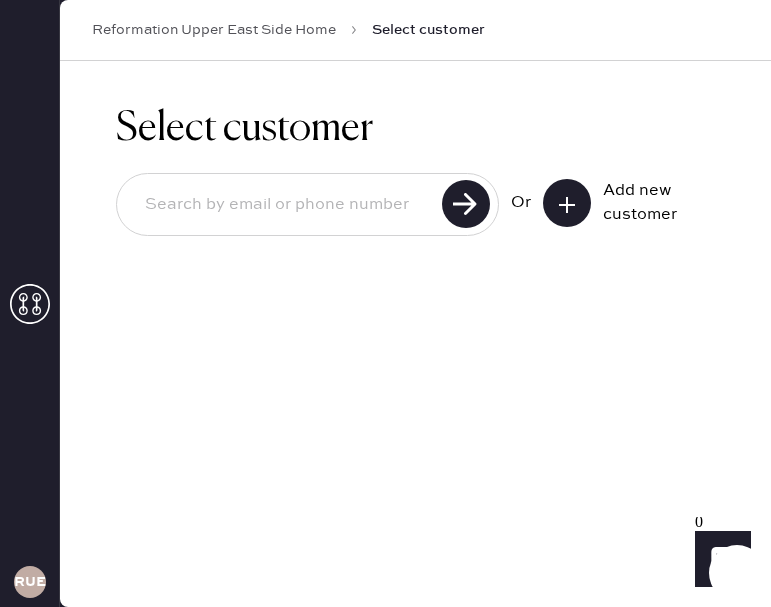 click at bounding box center [282, 205] 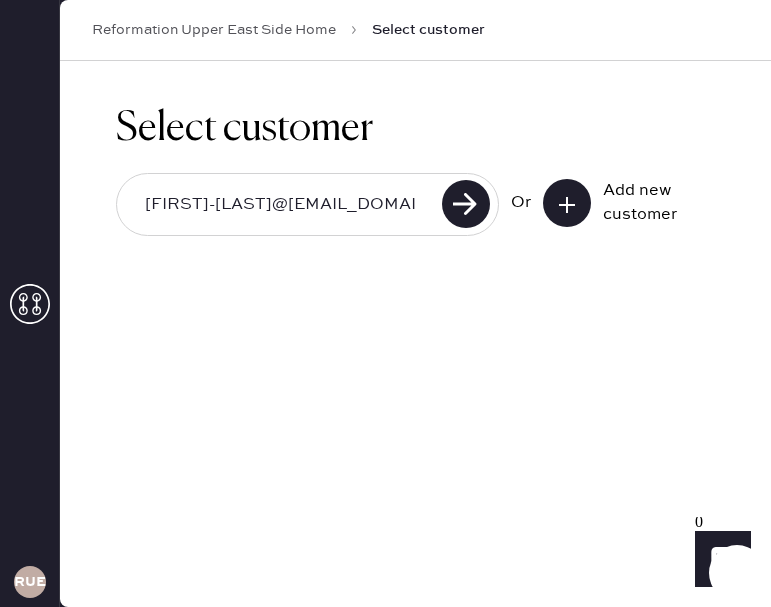 type on "[FIRST]-[LAST]@[EMAIL_DOMAIN]" 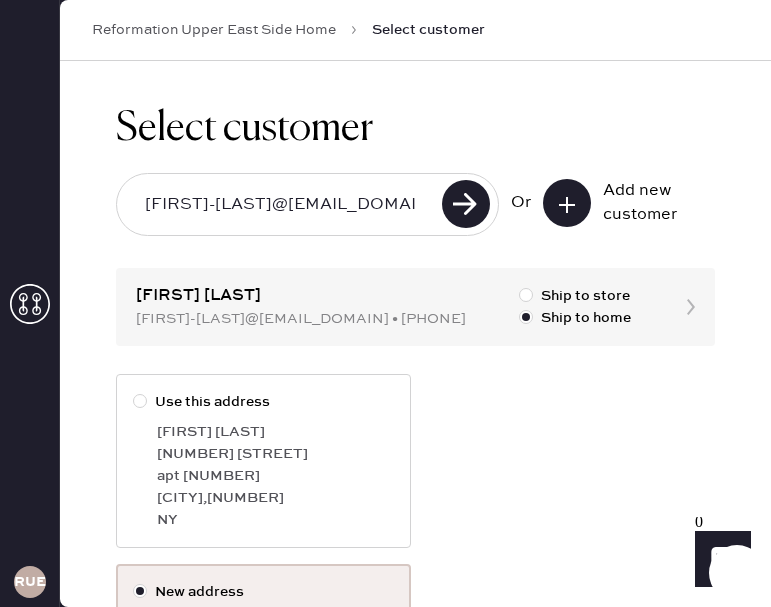scroll, scrollTop: 202, scrollLeft: 0, axis: vertical 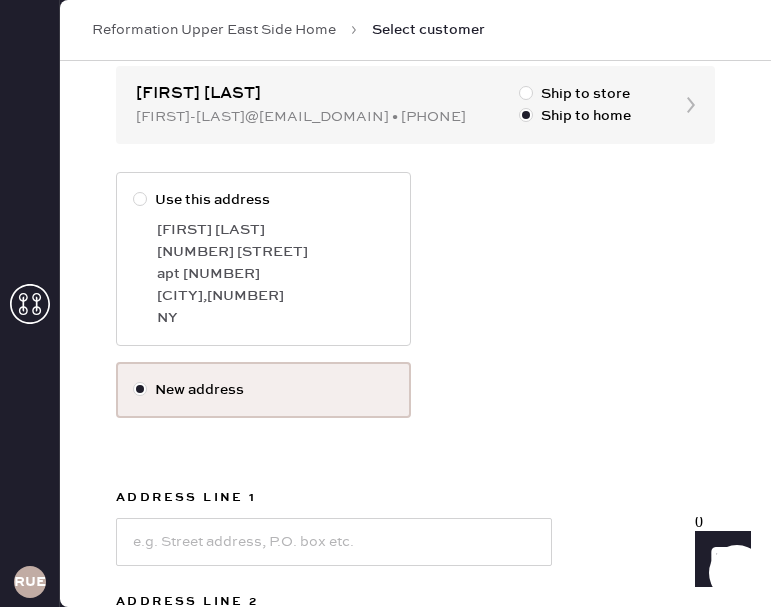 click on "apt [NUMBER]" at bounding box center (275, 274) 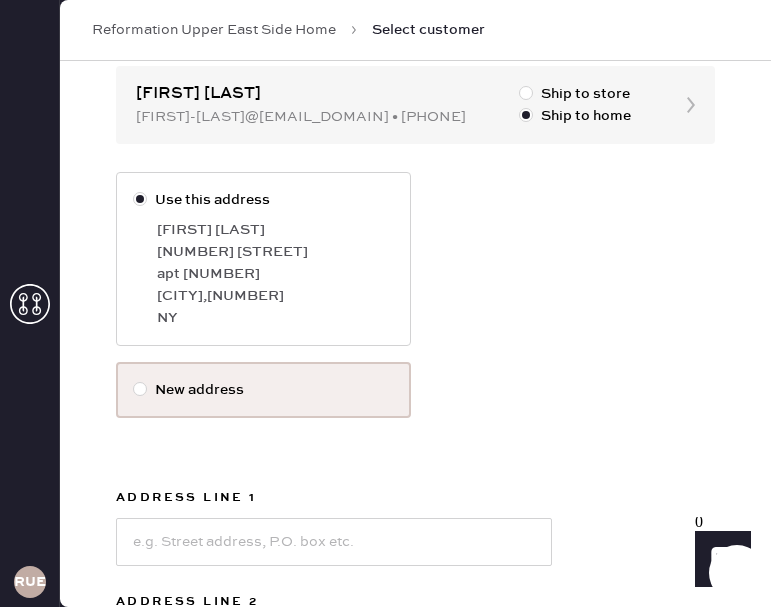 scroll, scrollTop: 137, scrollLeft: 0, axis: vertical 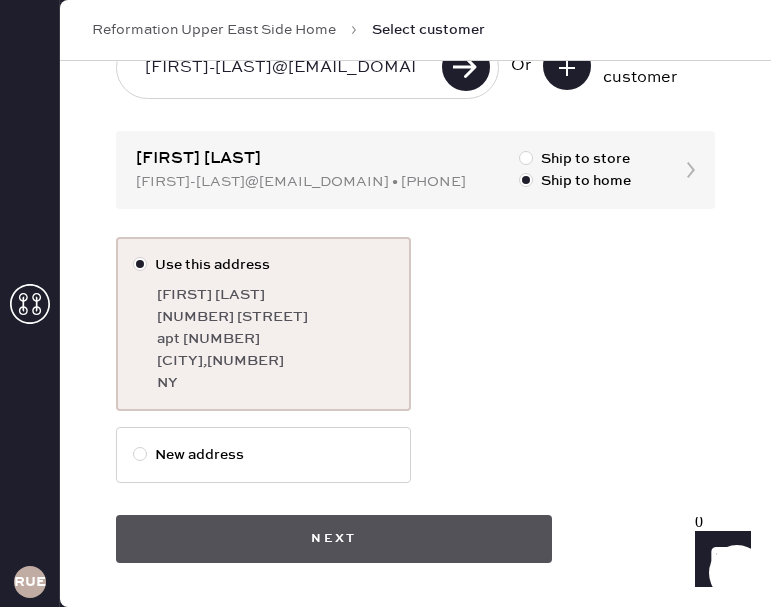 click on "Next" at bounding box center (334, 539) 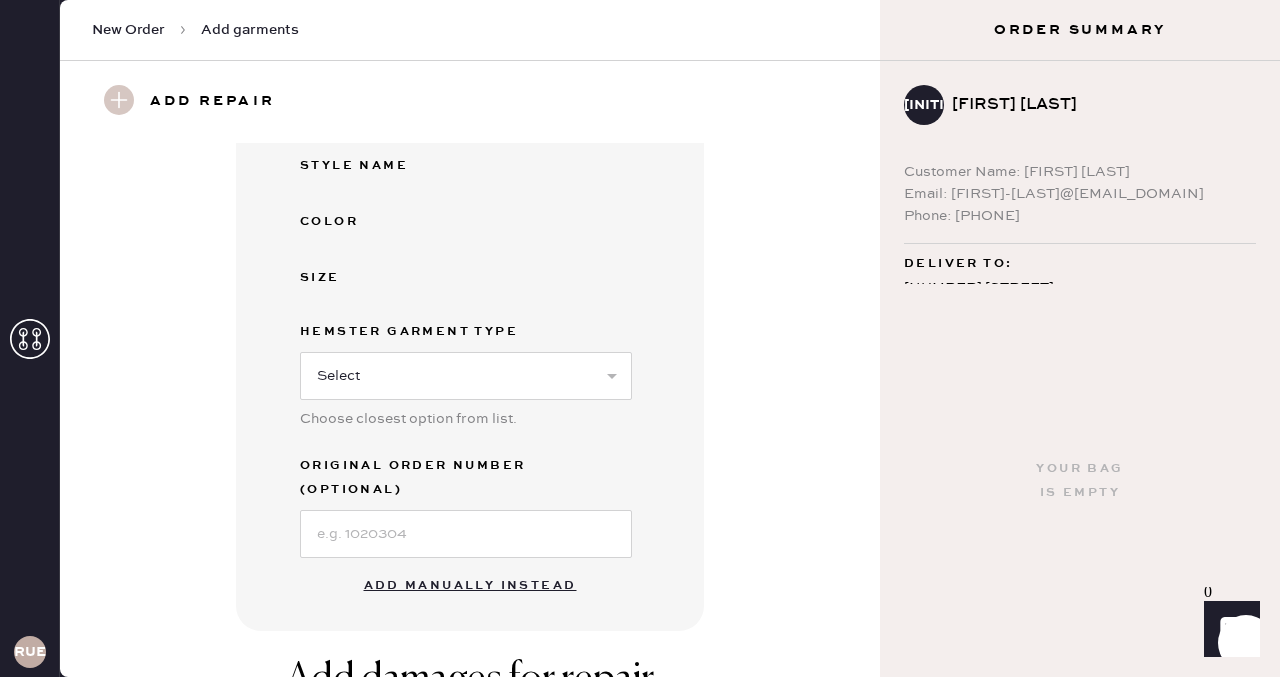 scroll, scrollTop: 0, scrollLeft: 0, axis: both 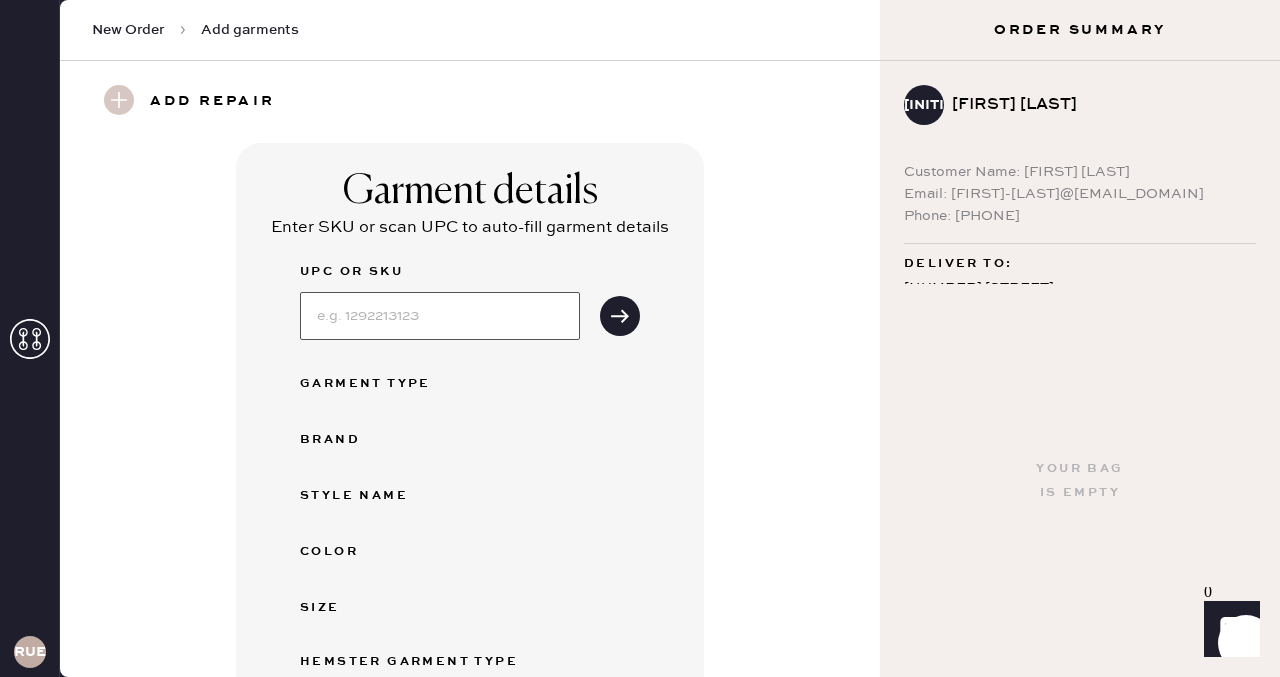 click at bounding box center [440, 316] 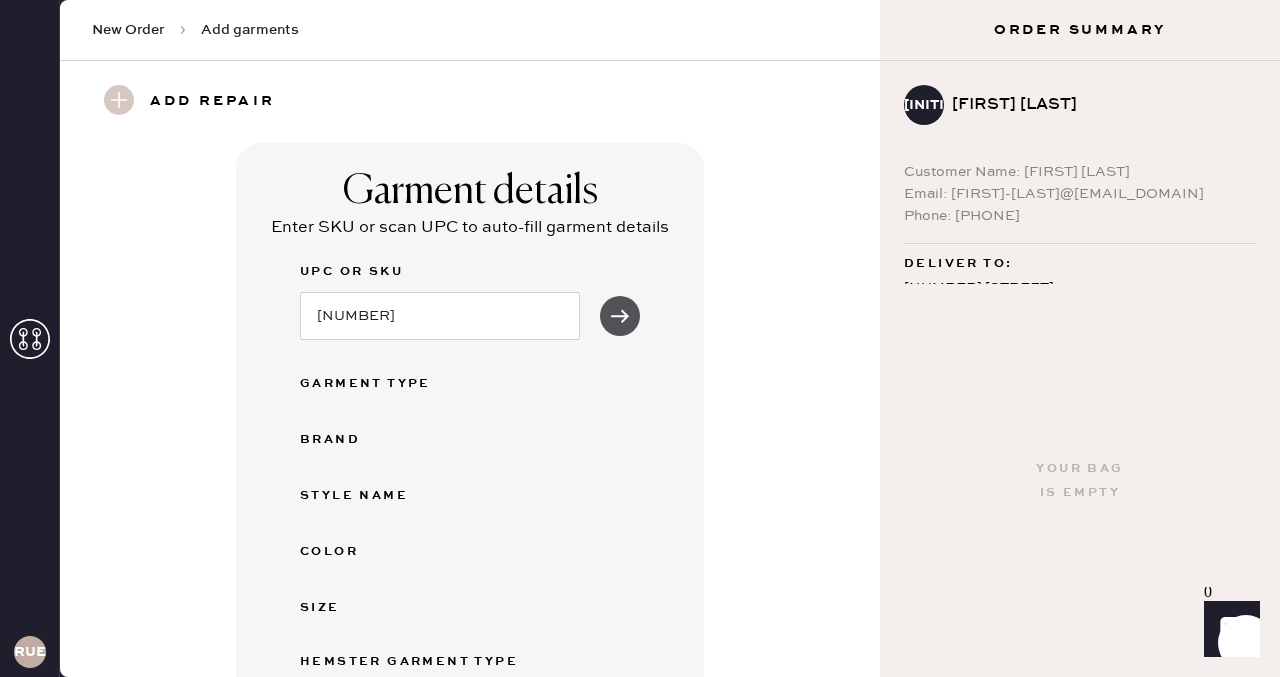 click 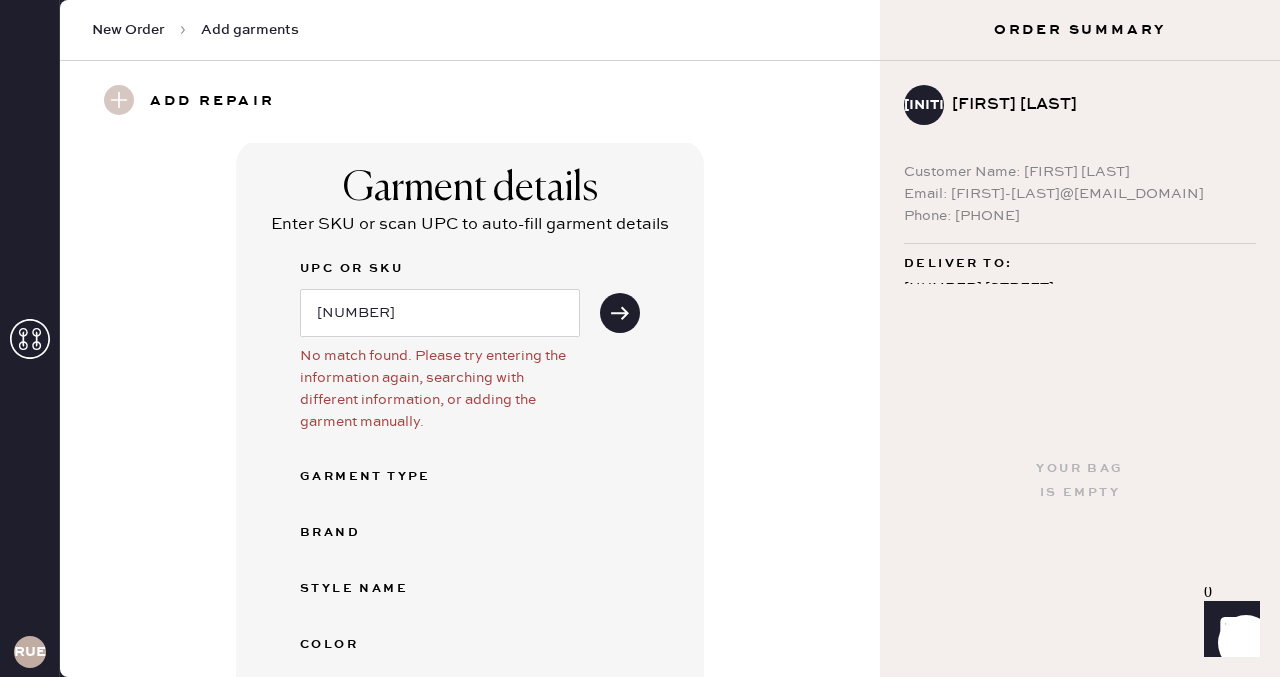 scroll, scrollTop: 4, scrollLeft: 0, axis: vertical 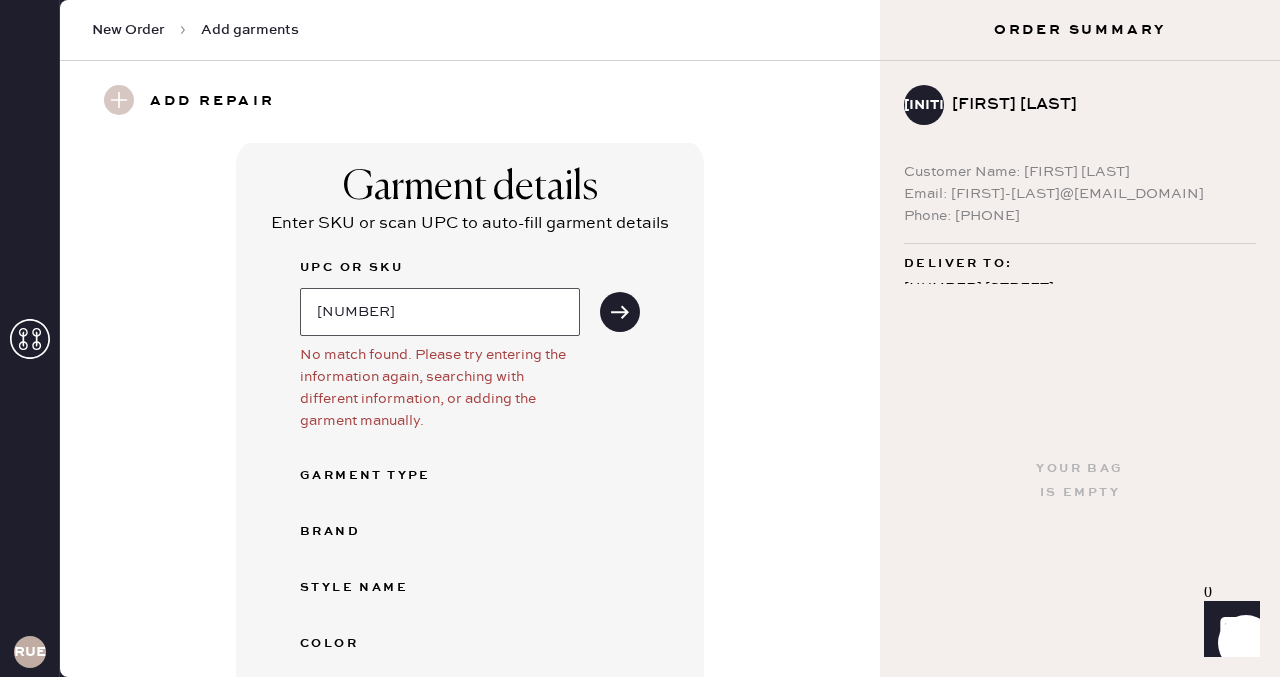 click on "[NUMBER]" at bounding box center [440, 312] 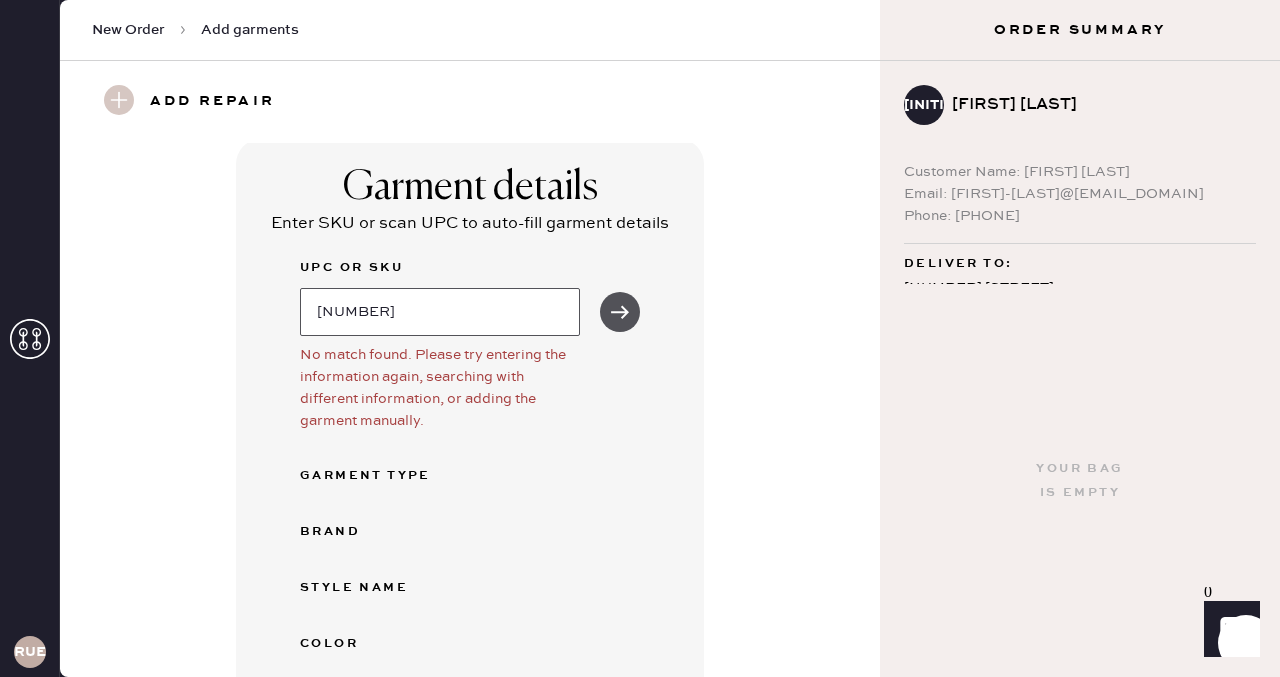 type on "[NUMBER]" 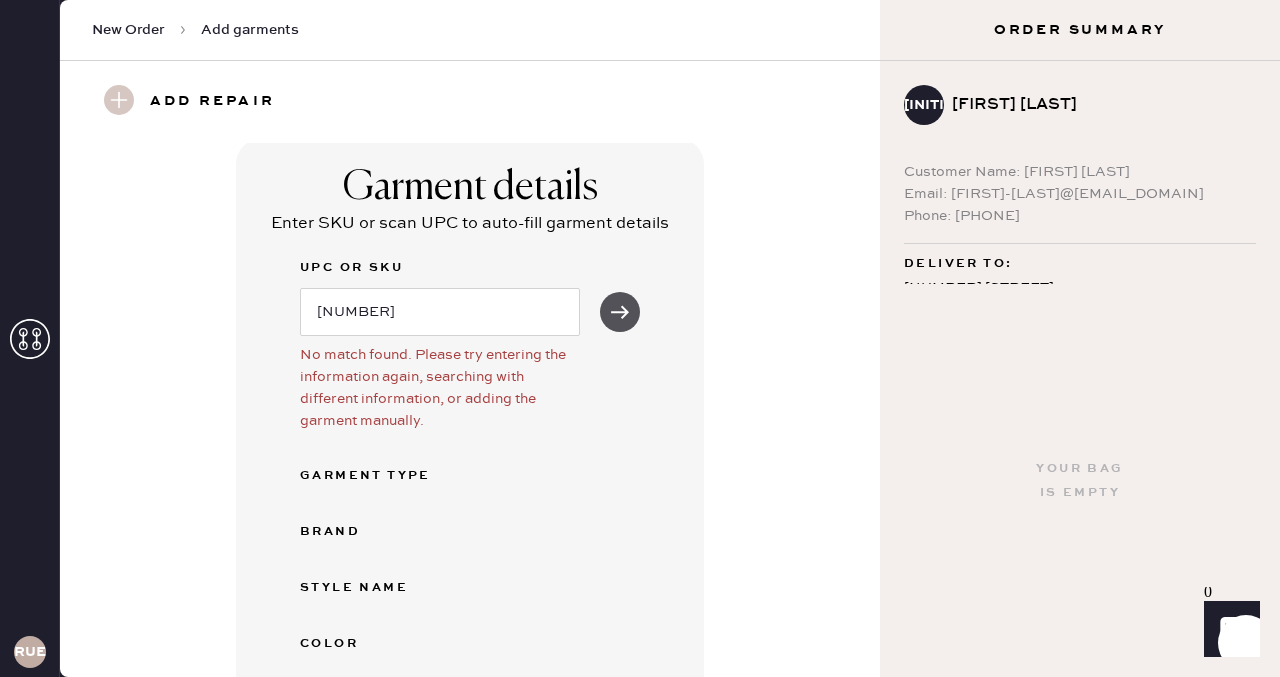 click at bounding box center [620, 312] 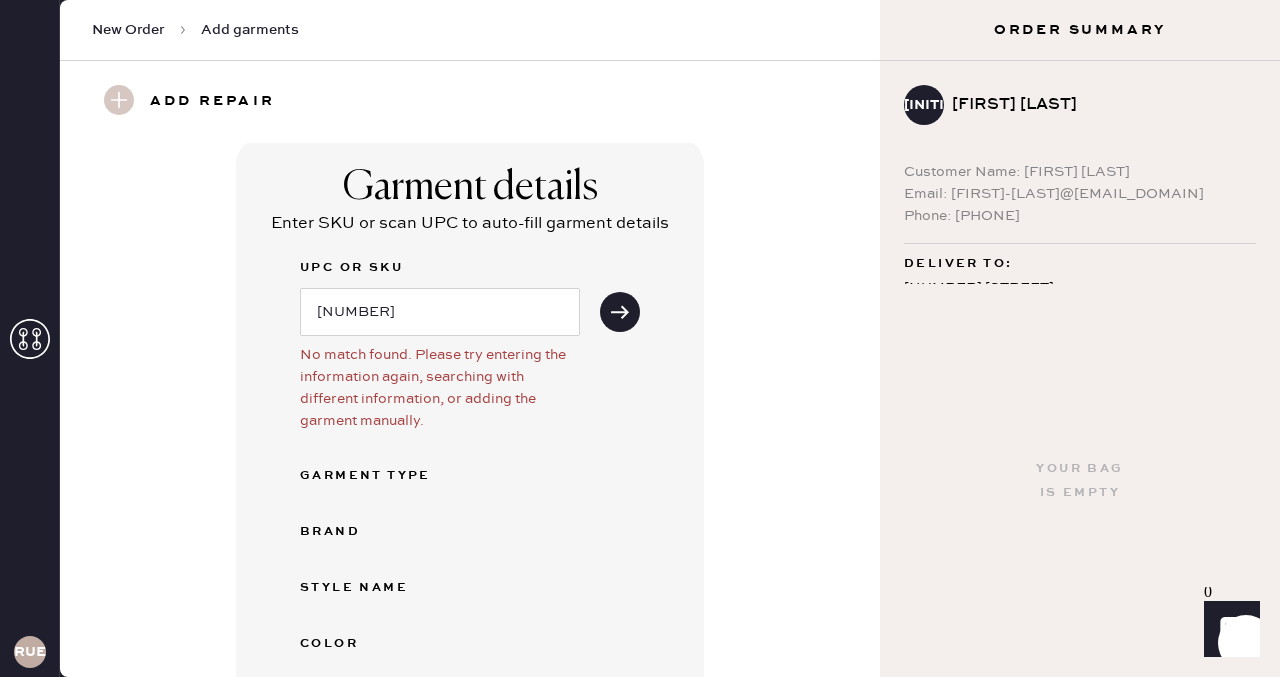 scroll, scrollTop: 422, scrollLeft: 0, axis: vertical 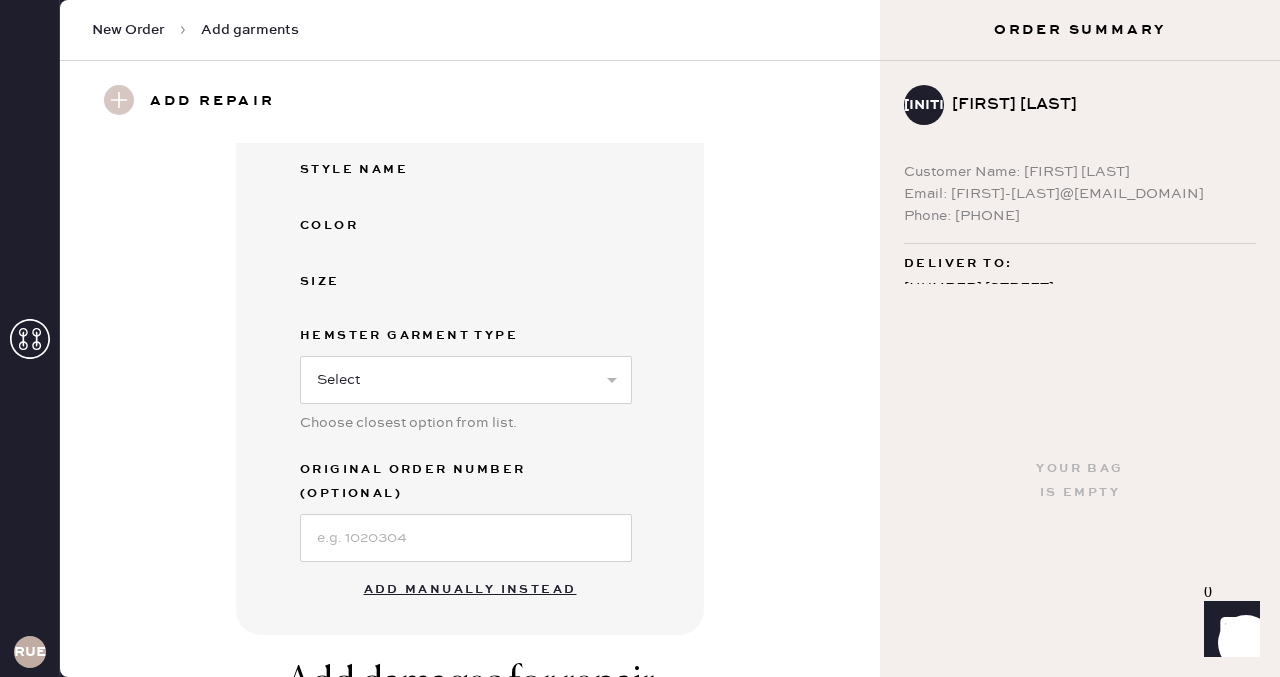 click on "Add manually instead" at bounding box center (470, 590) 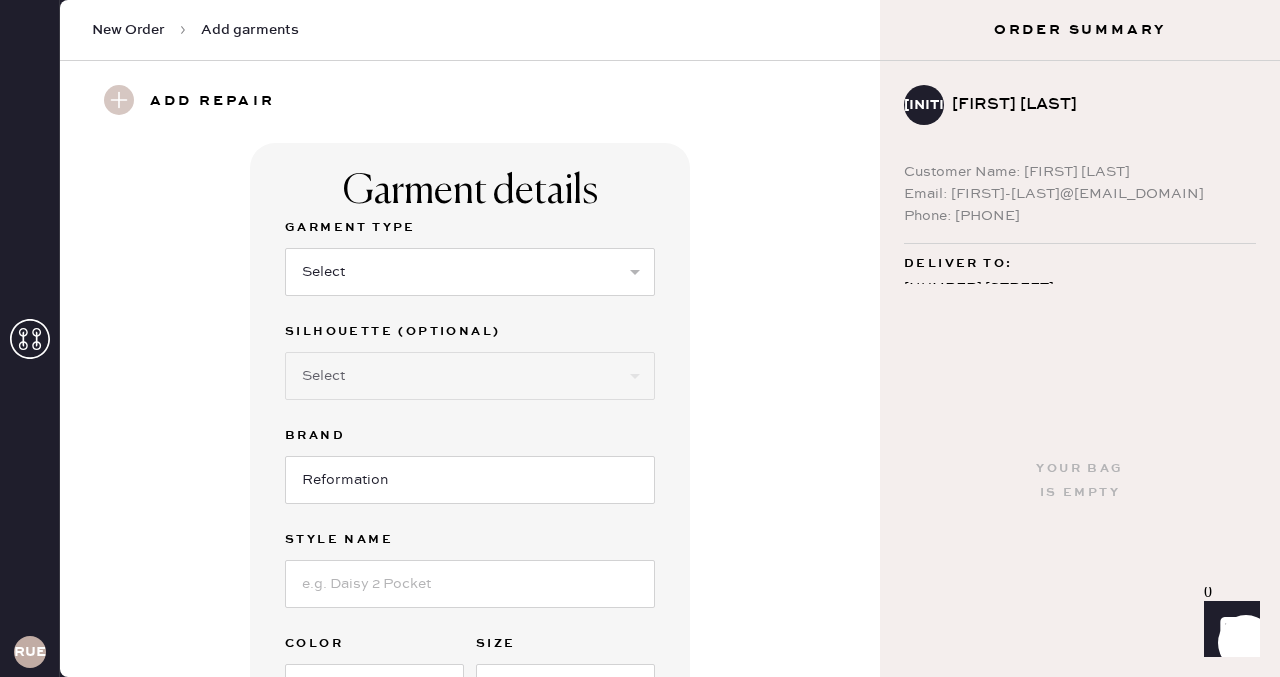 scroll, scrollTop: 28, scrollLeft: 0, axis: vertical 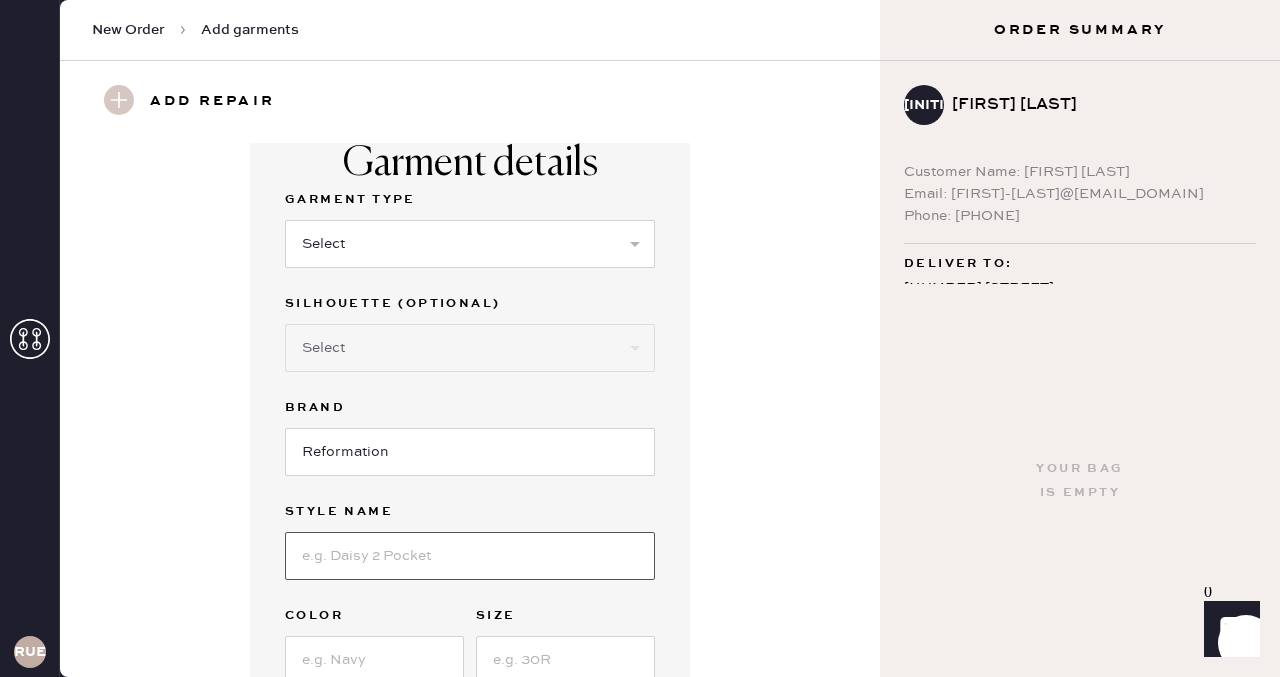 click at bounding box center (470, 556) 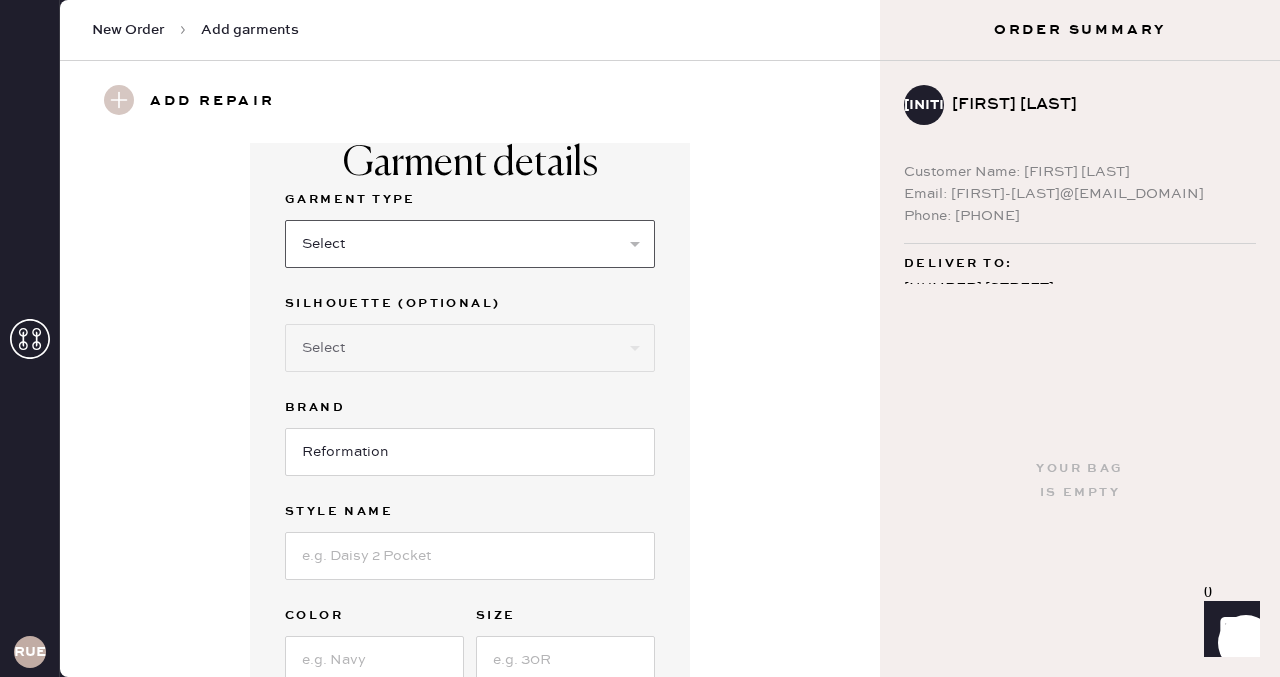 click on "Select Basic Skirt Jeans Leggings Pants Shorts Basic Sleeved Dress Basic Sleeveless Dress Basic Strap Dress Strap Jumpsuit Outerwear Button Down Top Sleeved Top Sleeveless Top" at bounding box center [470, 244] 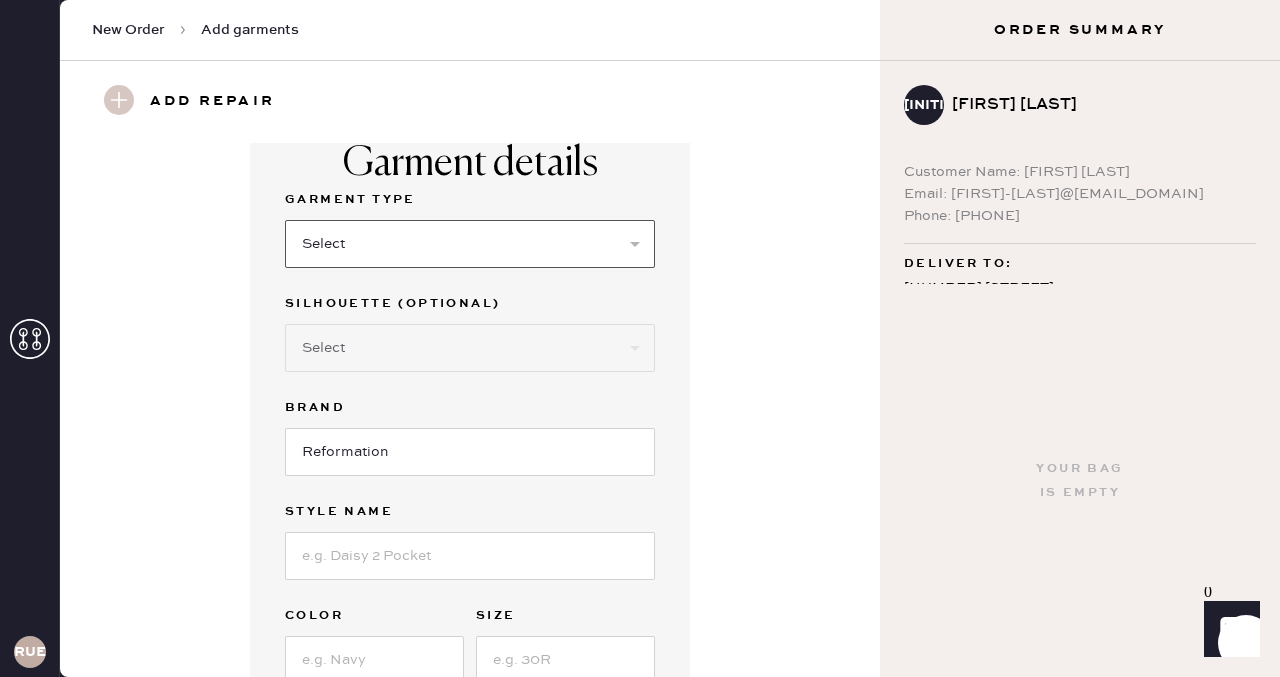 select on "6" 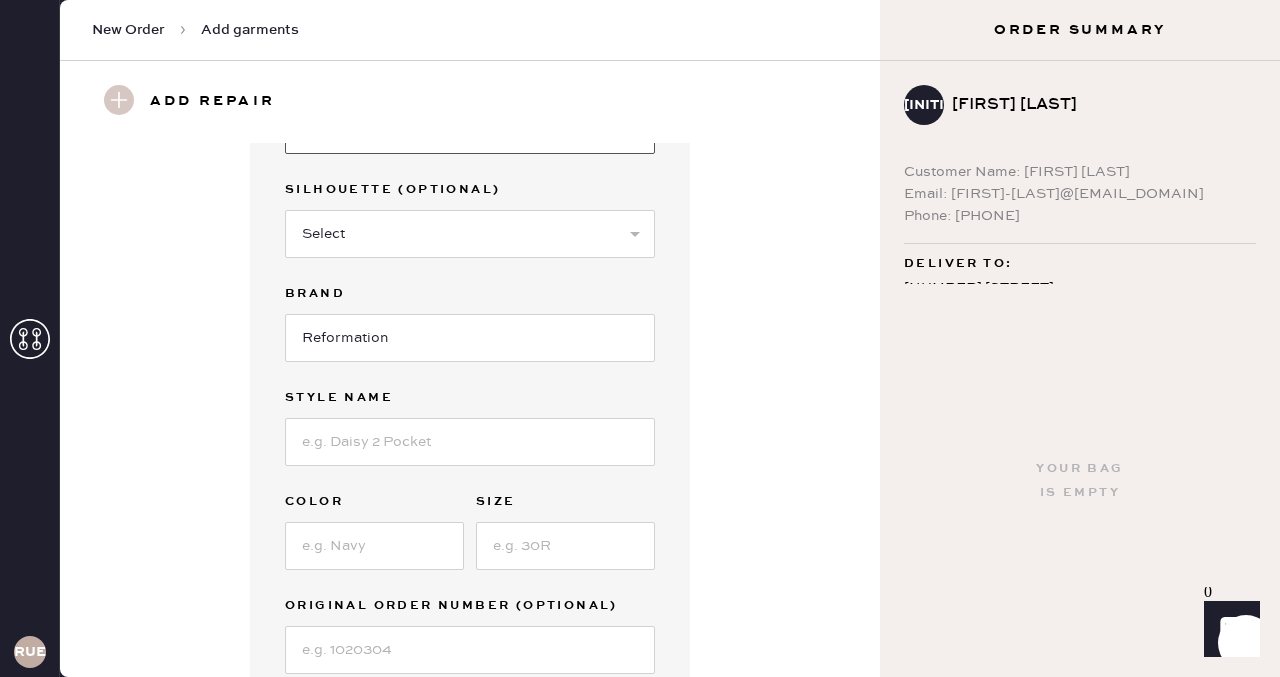 scroll, scrollTop: 156, scrollLeft: 0, axis: vertical 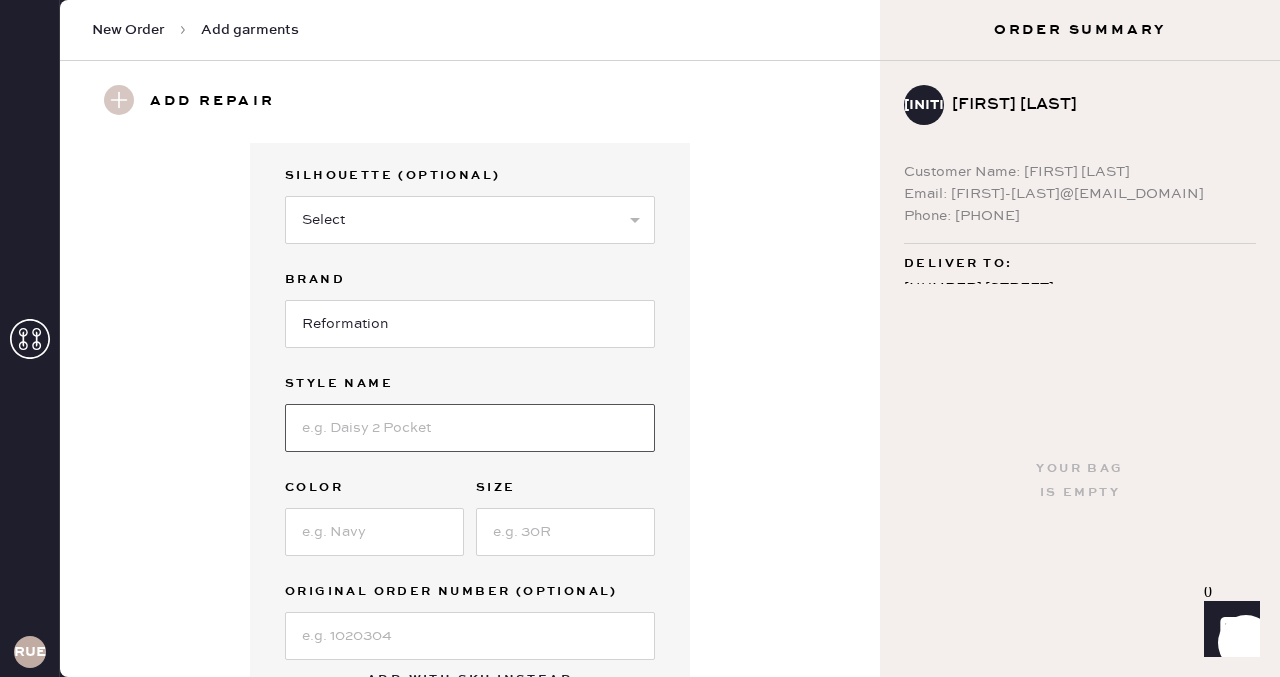 click at bounding box center [470, 428] 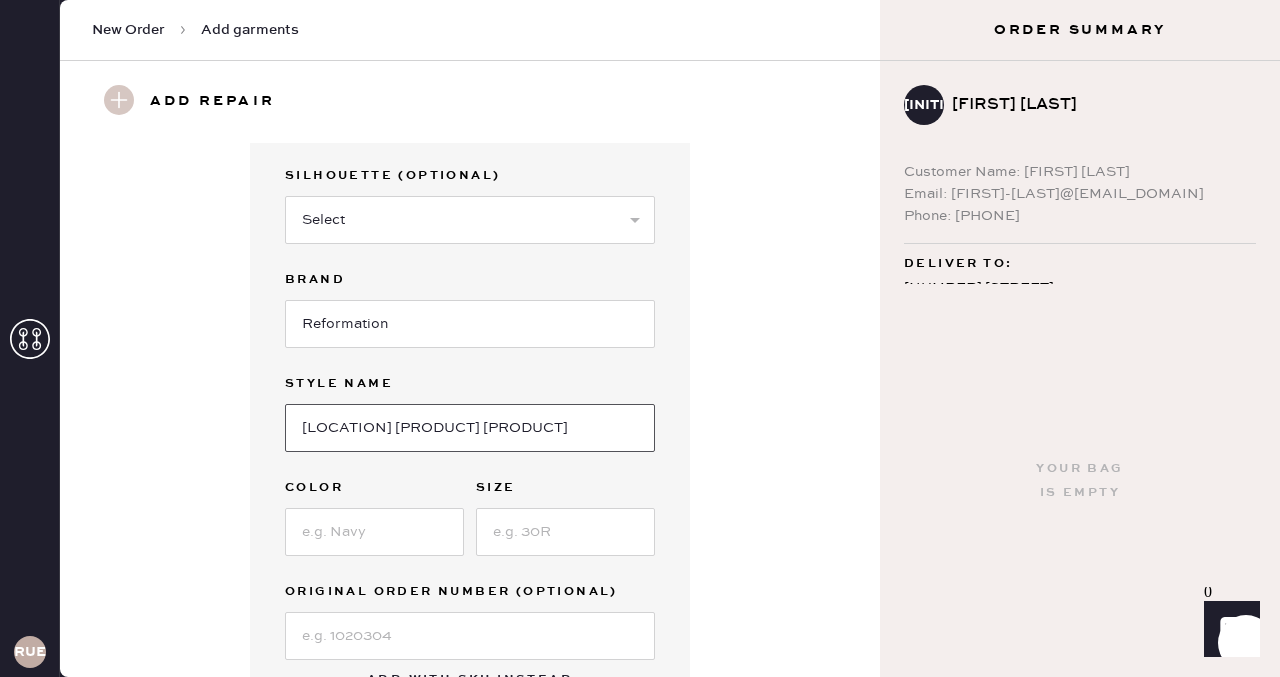 type on "[LOCATION] [PRODUCT] [PRODUCT]" 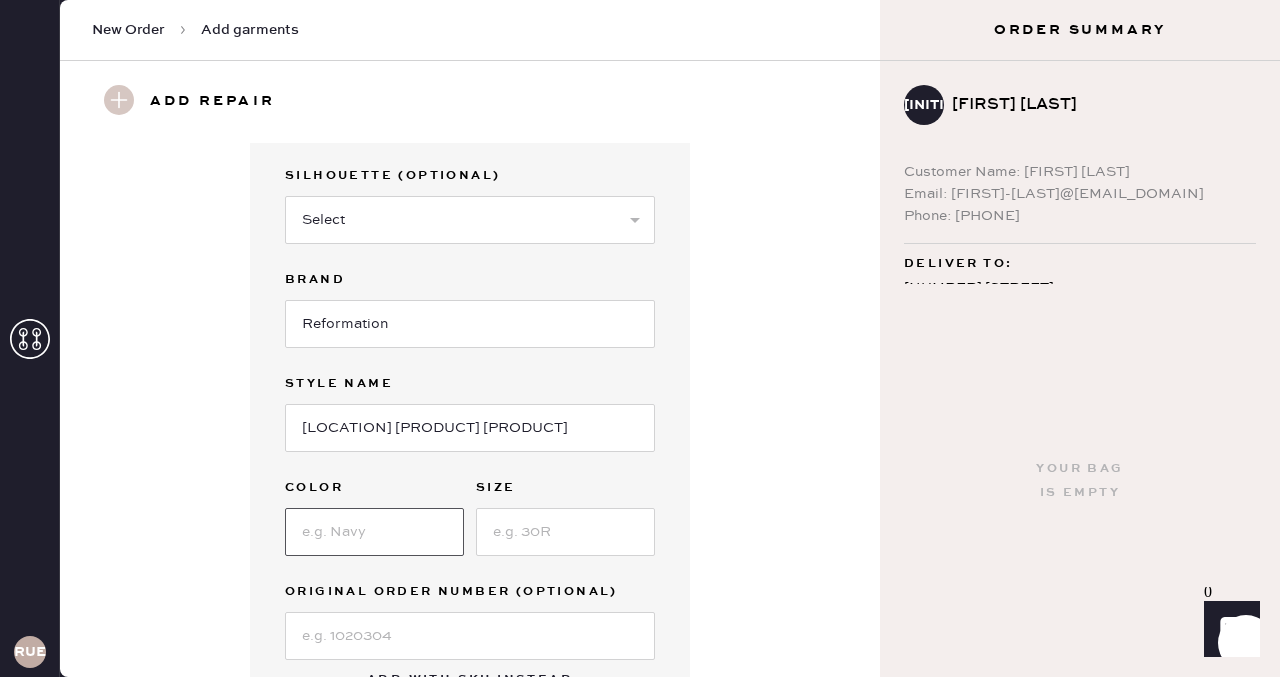 click at bounding box center (374, 532) 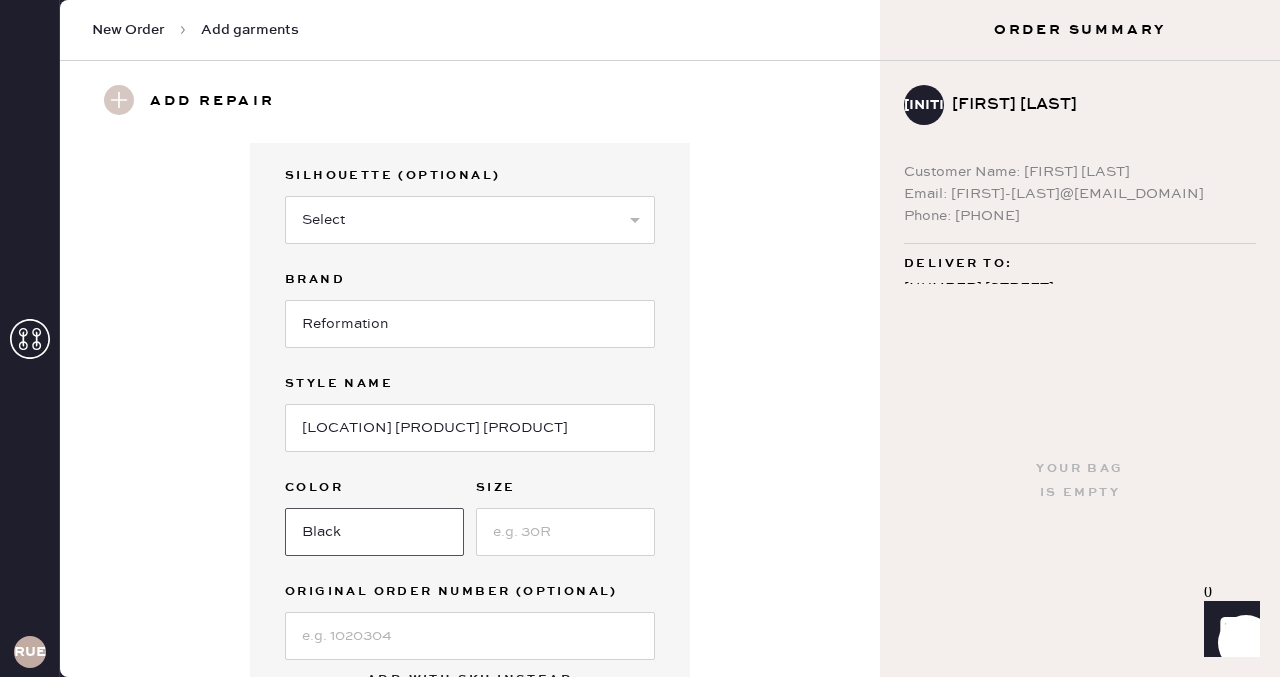 type on "Black" 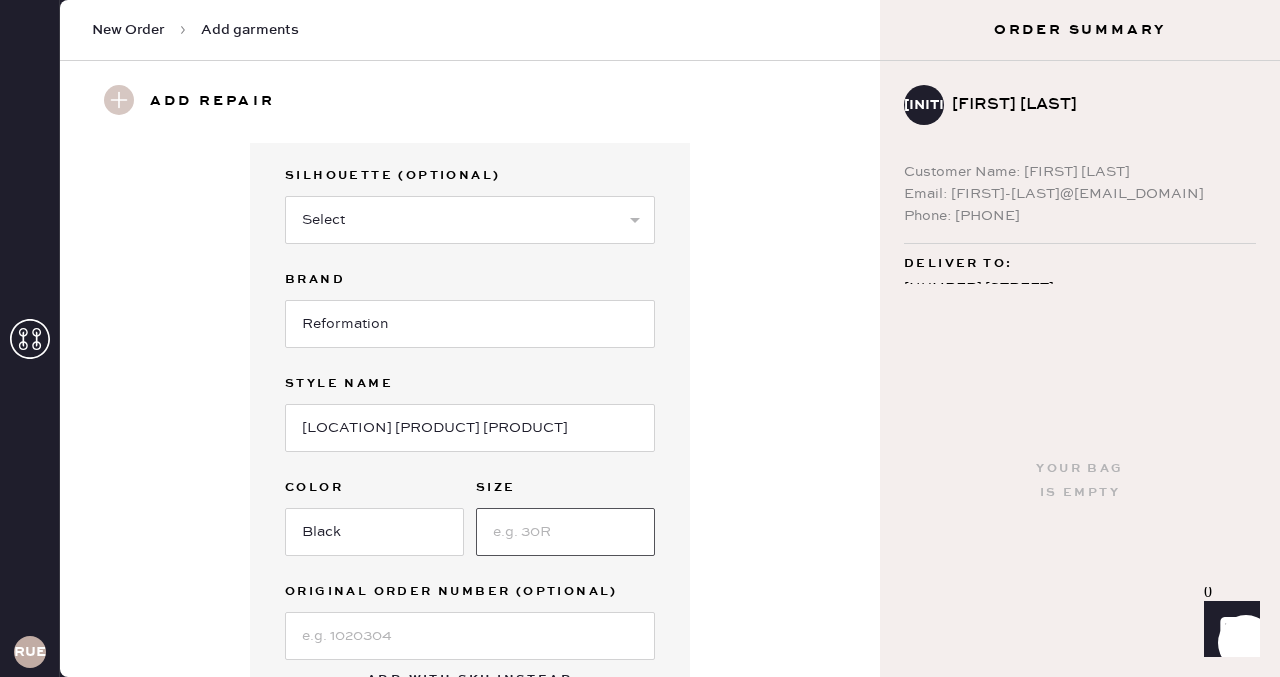 click at bounding box center (565, 532) 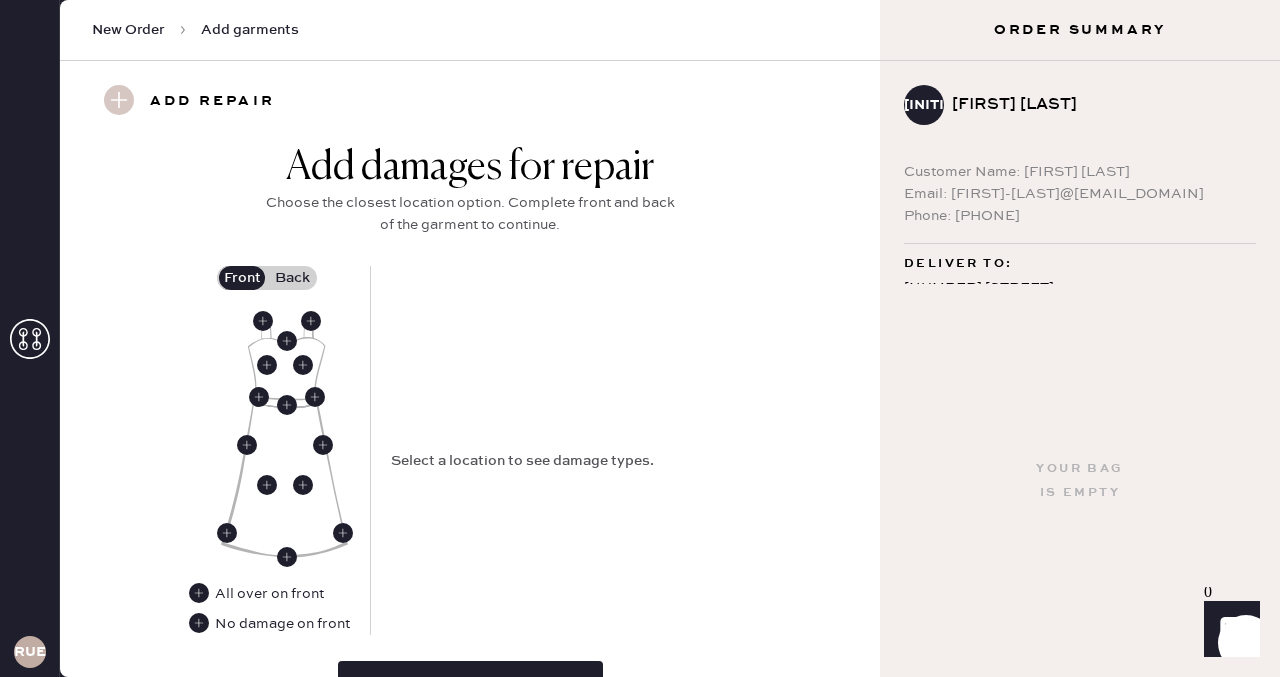 scroll, scrollTop: 772, scrollLeft: 0, axis: vertical 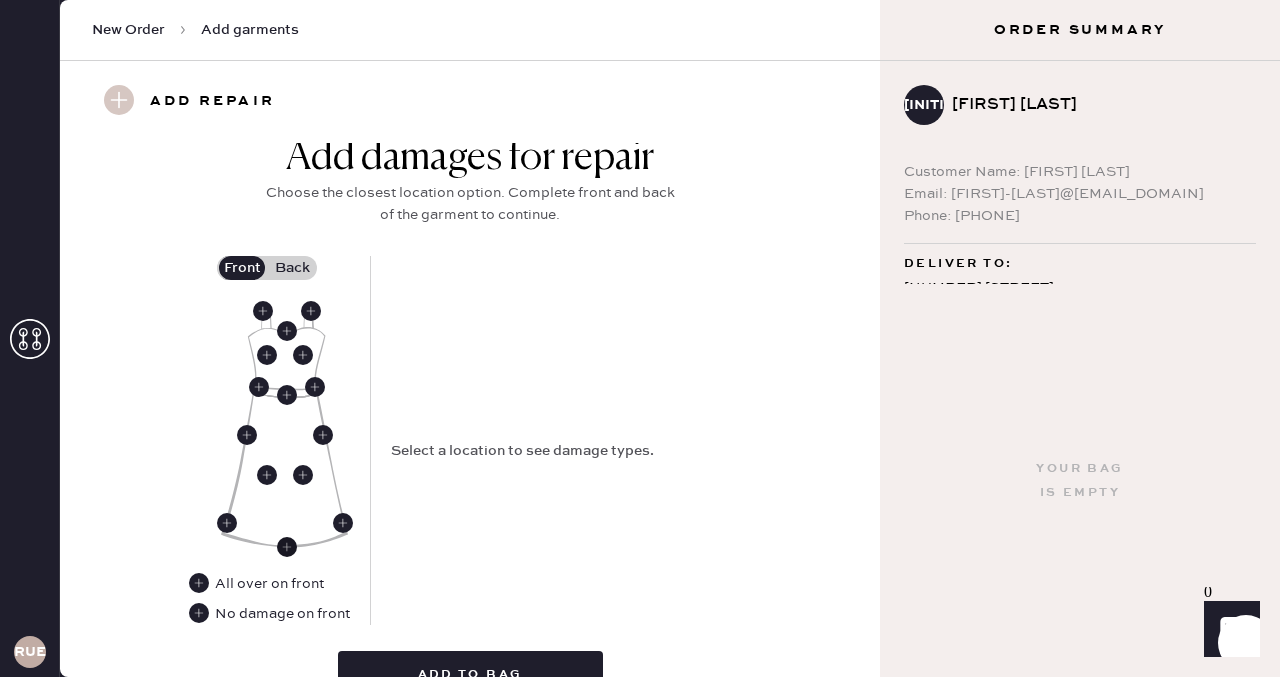 type on "8" 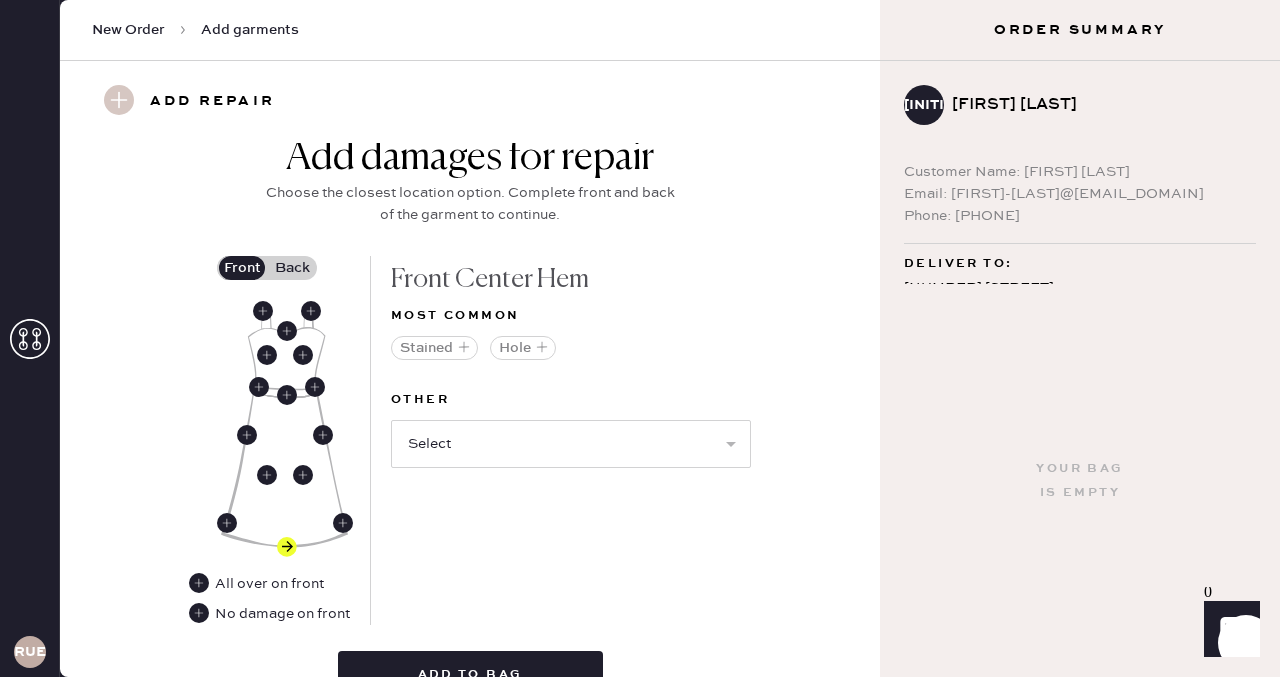 scroll, scrollTop: 881, scrollLeft: 0, axis: vertical 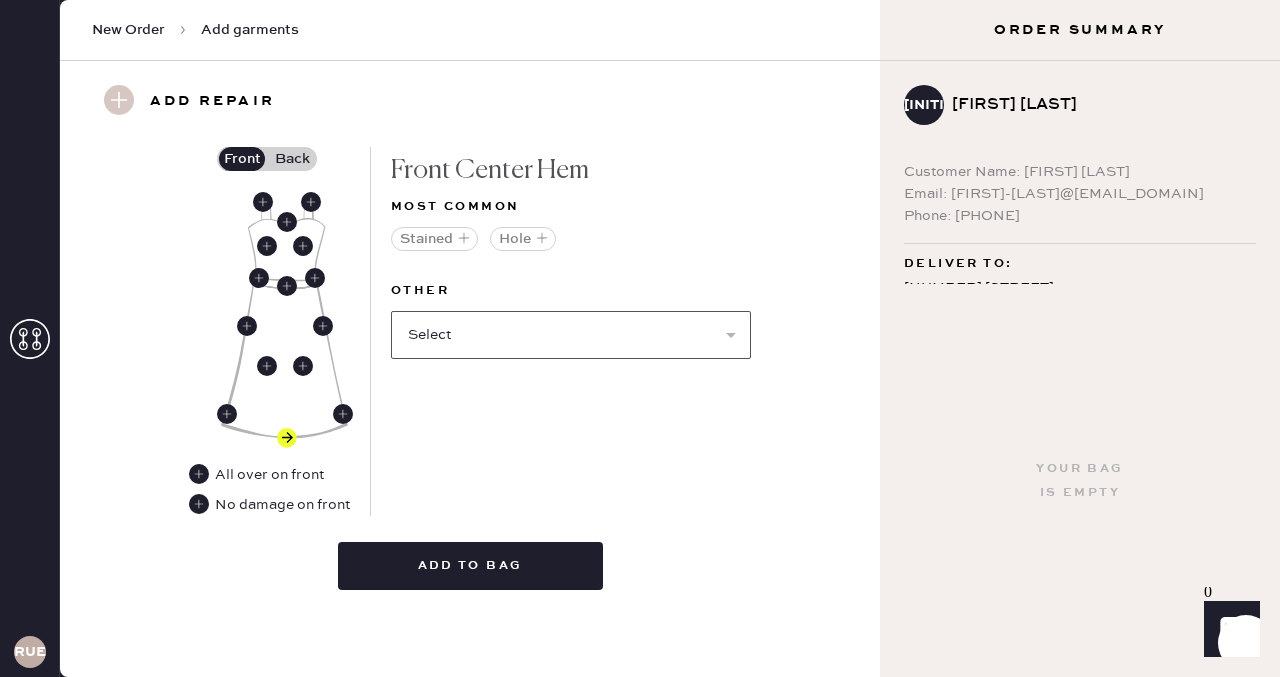 click on "Select Broken / Ripped Hem Broken Beads Broken Belt Loop Broken Button Broken Cup Broken Elastic Broken Hook & Eye Broken Label/tag Broken Snap Broken Strap Broken Zipper Lint/hair Missing Beads Missing Button Missing Cup Missing Elastic Missing Hook & Eye Missing Snap Missing Strap Missing Zipper Odor Pilled Pull / Snag Seam Rip Stretched Elastic Wrinkled" at bounding box center [571, 335] 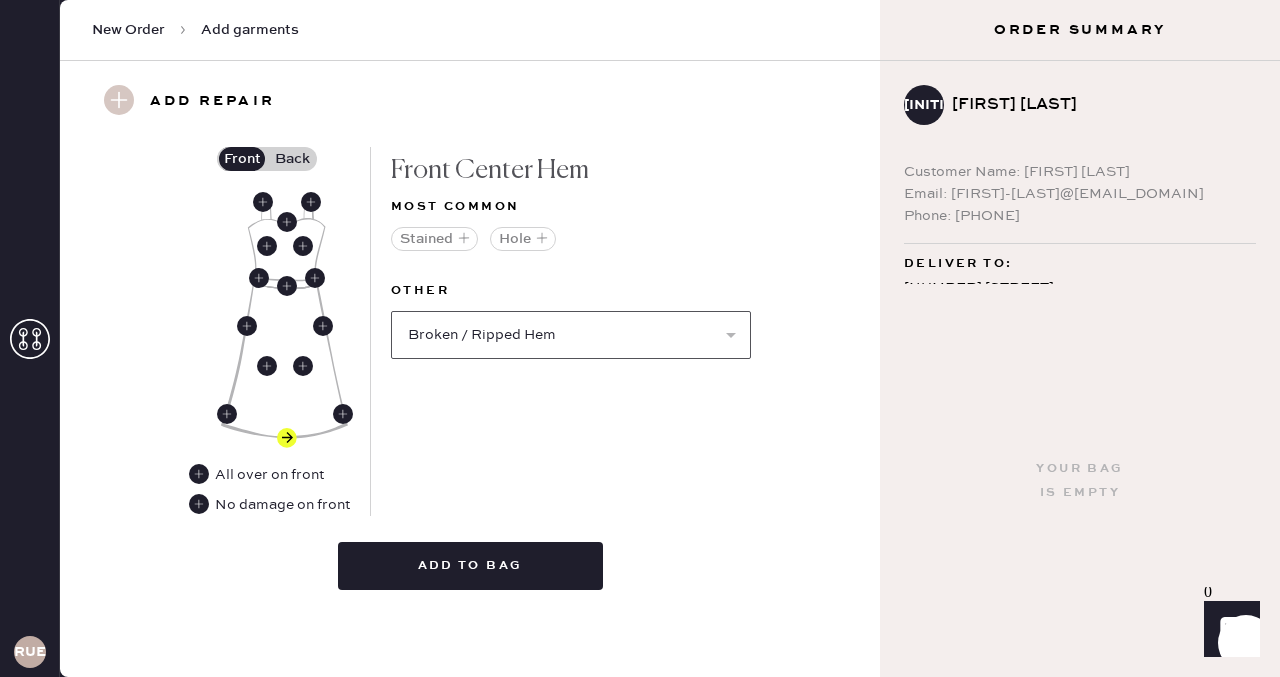 select 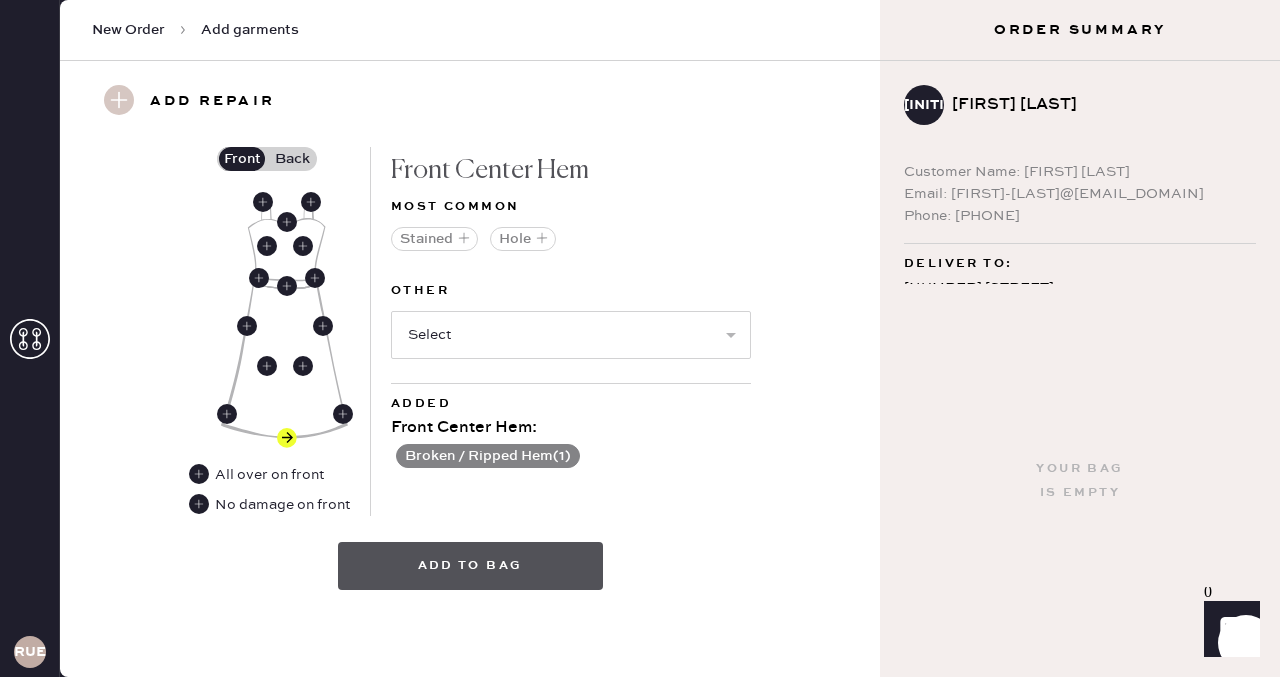 click on "Add to bag" at bounding box center (470, 566) 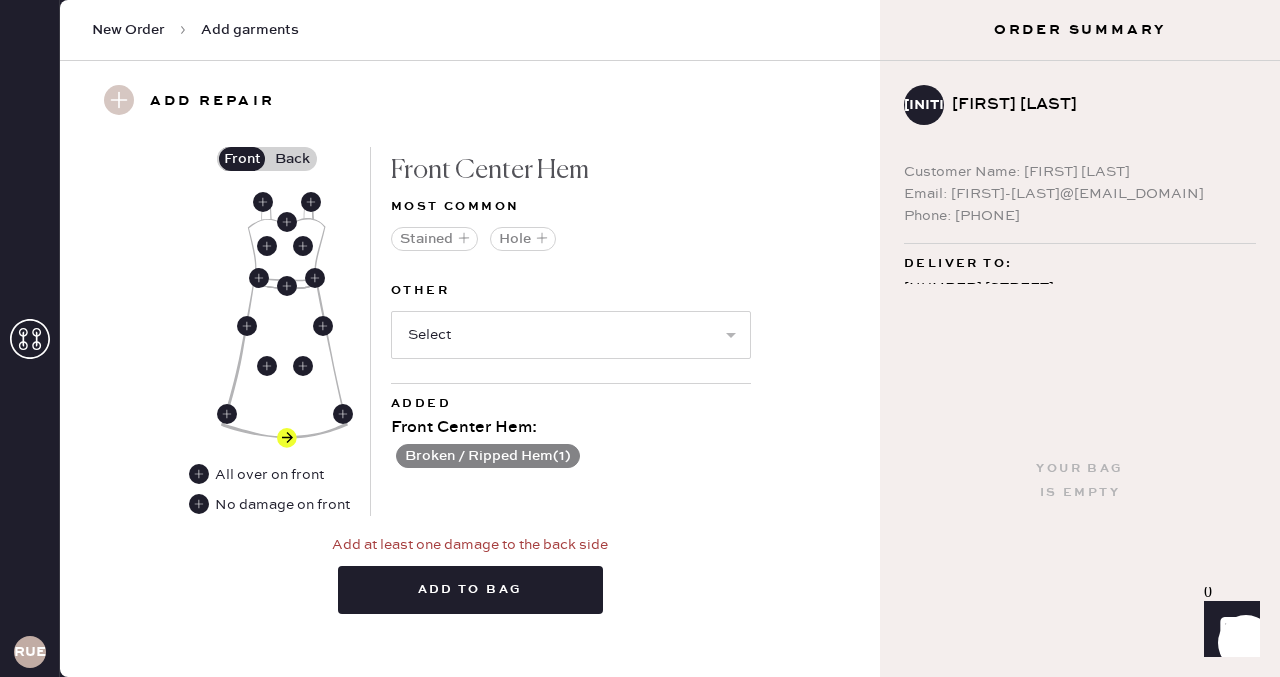 click on "Back" at bounding box center (292, 159) 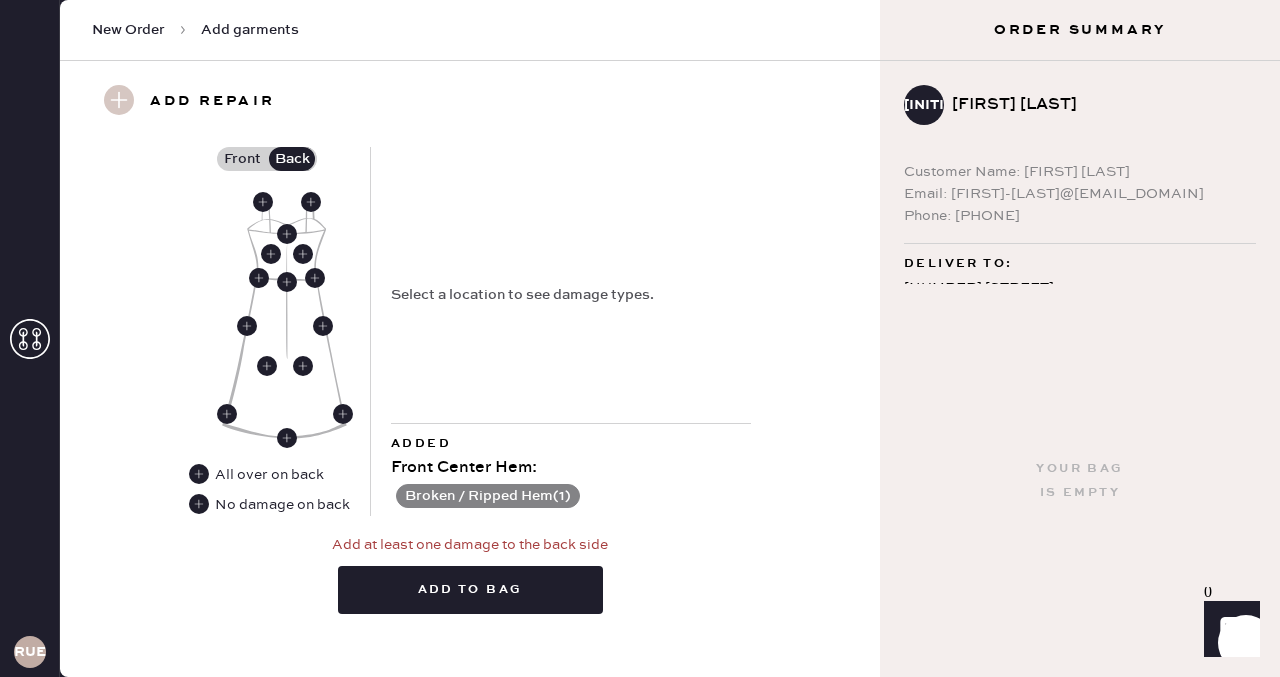 click on "No damage on back" at bounding box center [269, 505] 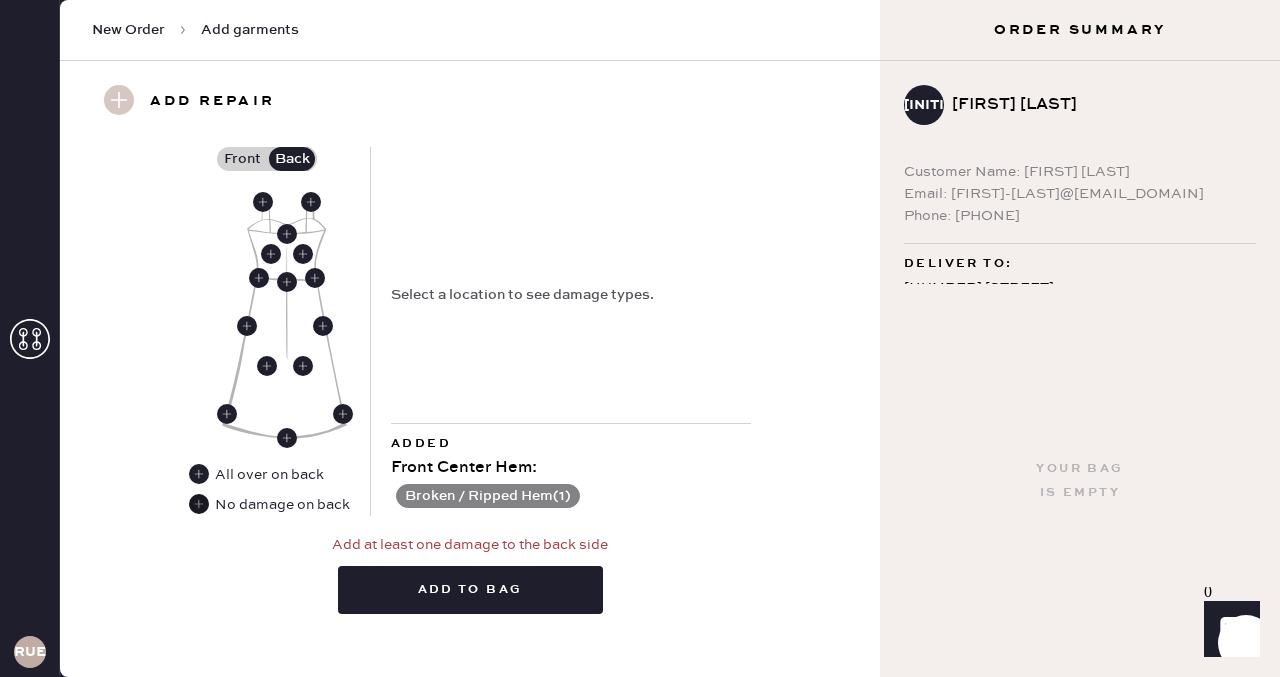 click 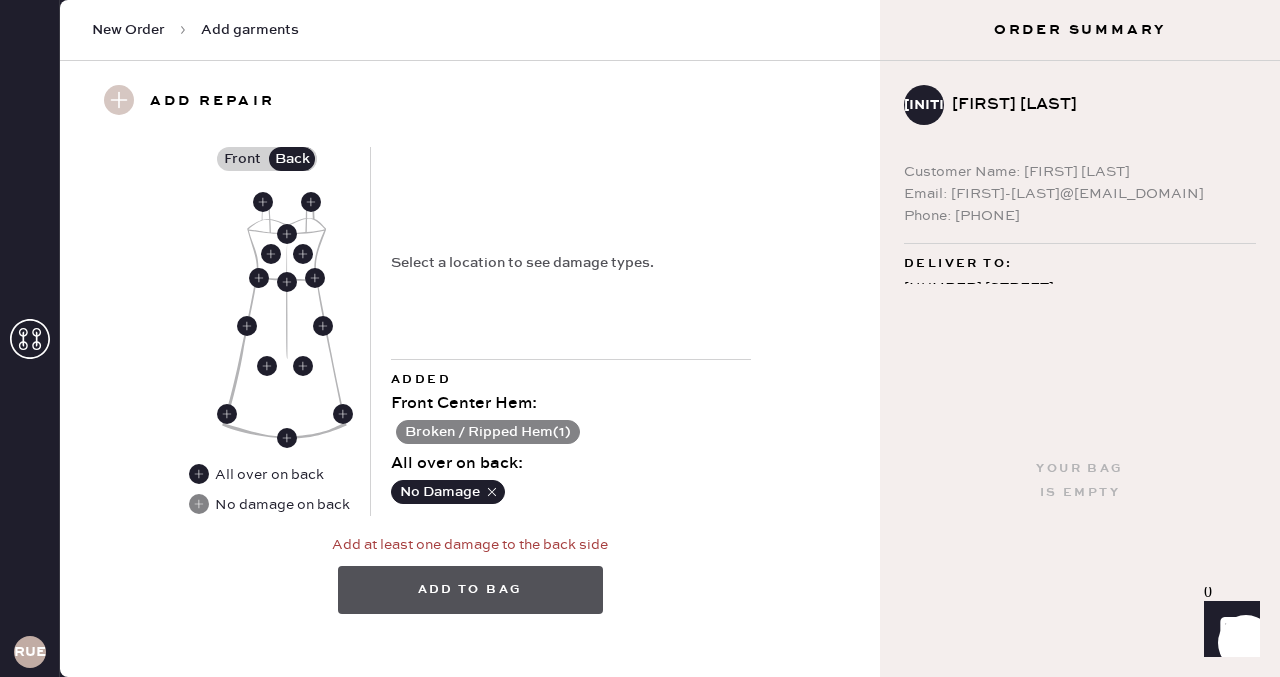 click on "Add to bag" at bounding box center [470, 590] 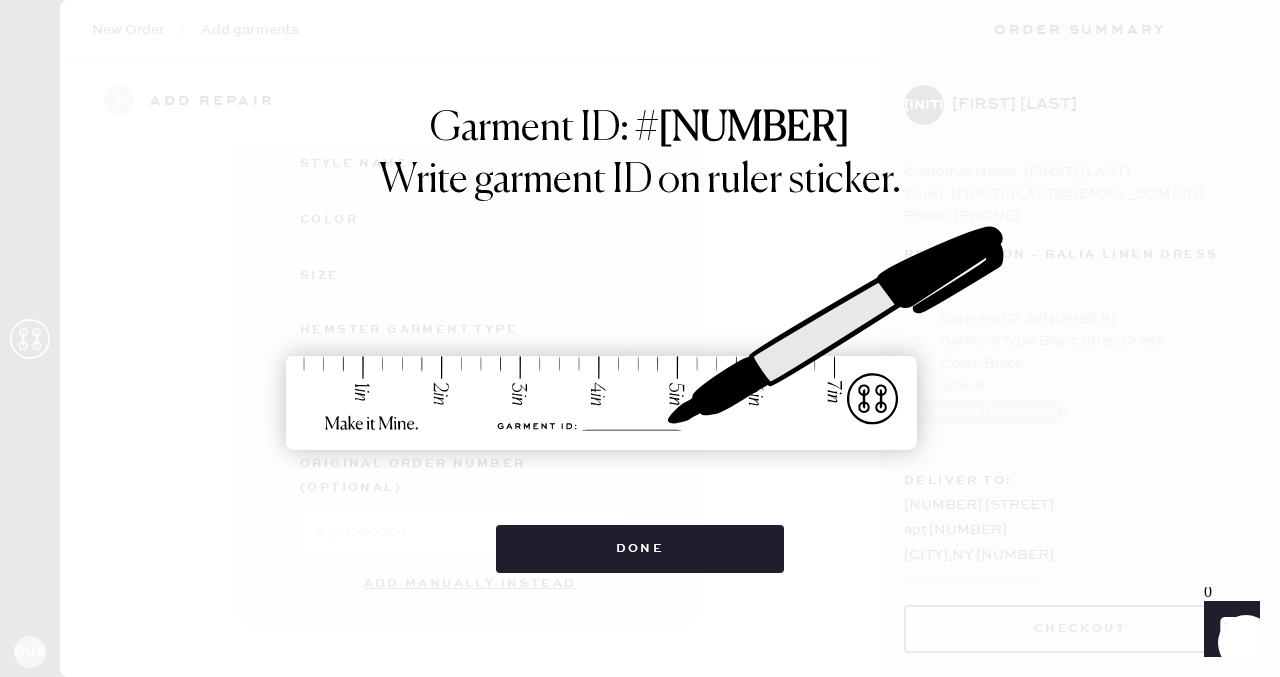 scroll, scrollTop: 307, scrollLeft: 0, axis: vertical 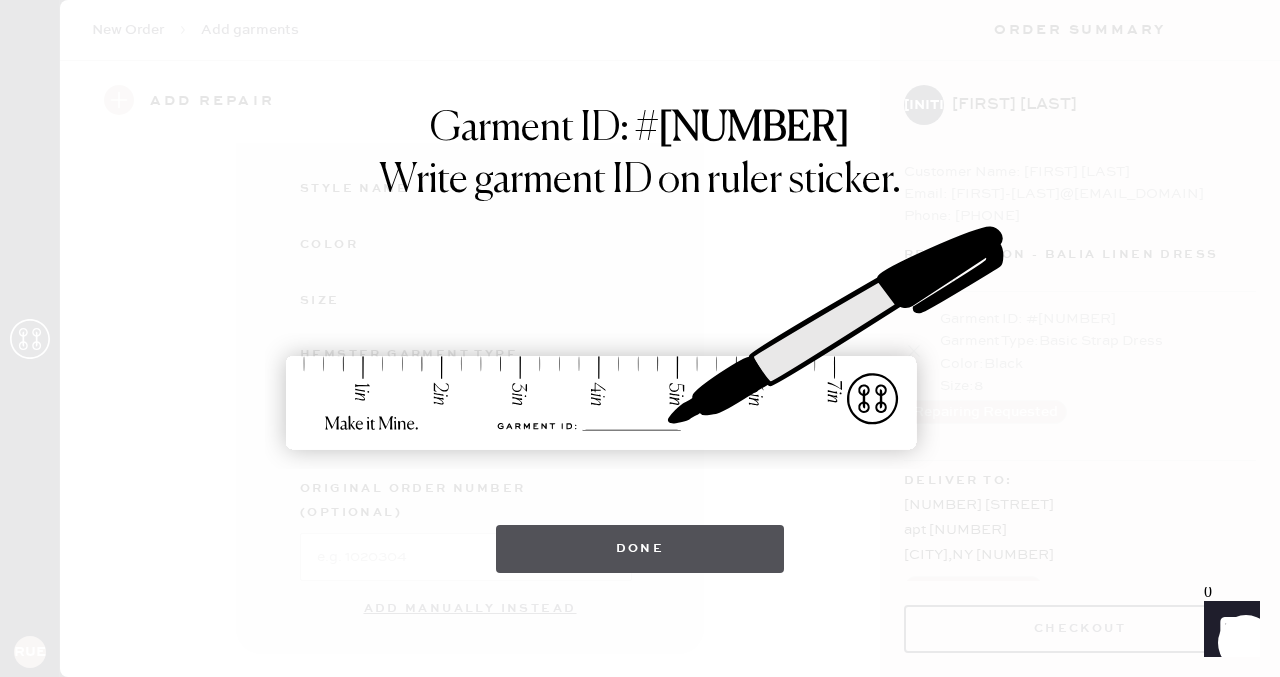 click on "Done" at bounding box center (640, 549) 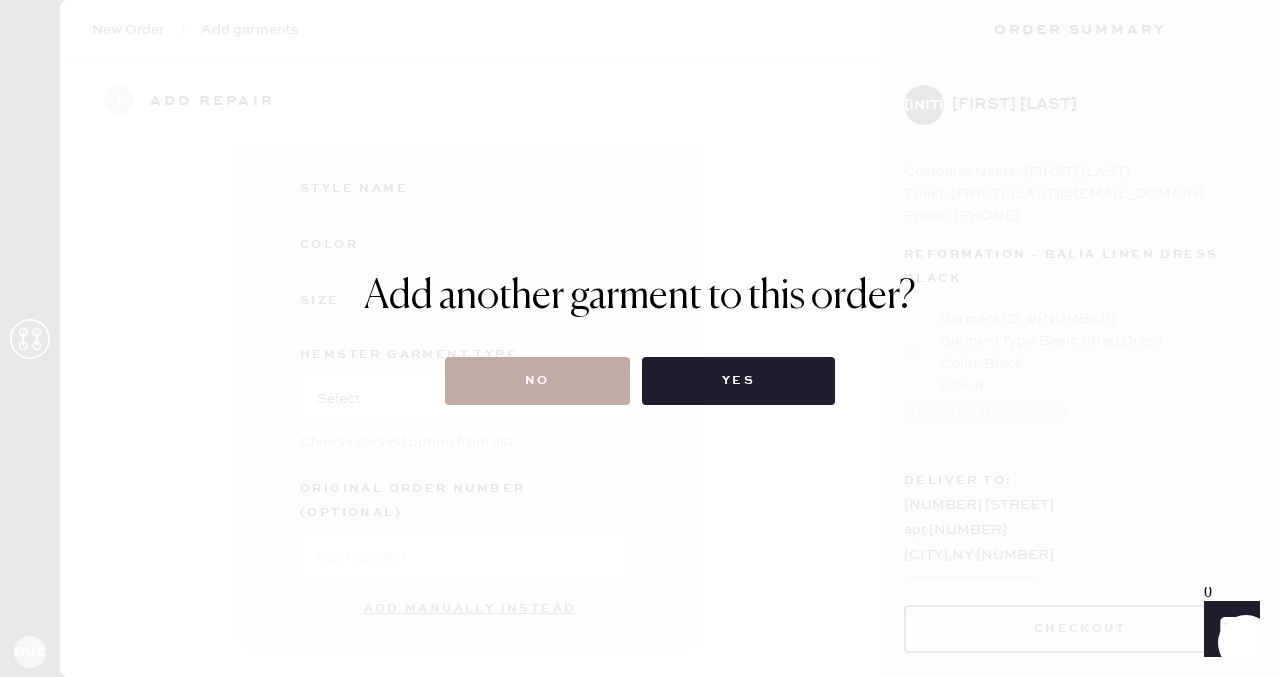 click on "No" at bounding box center [537, 381] 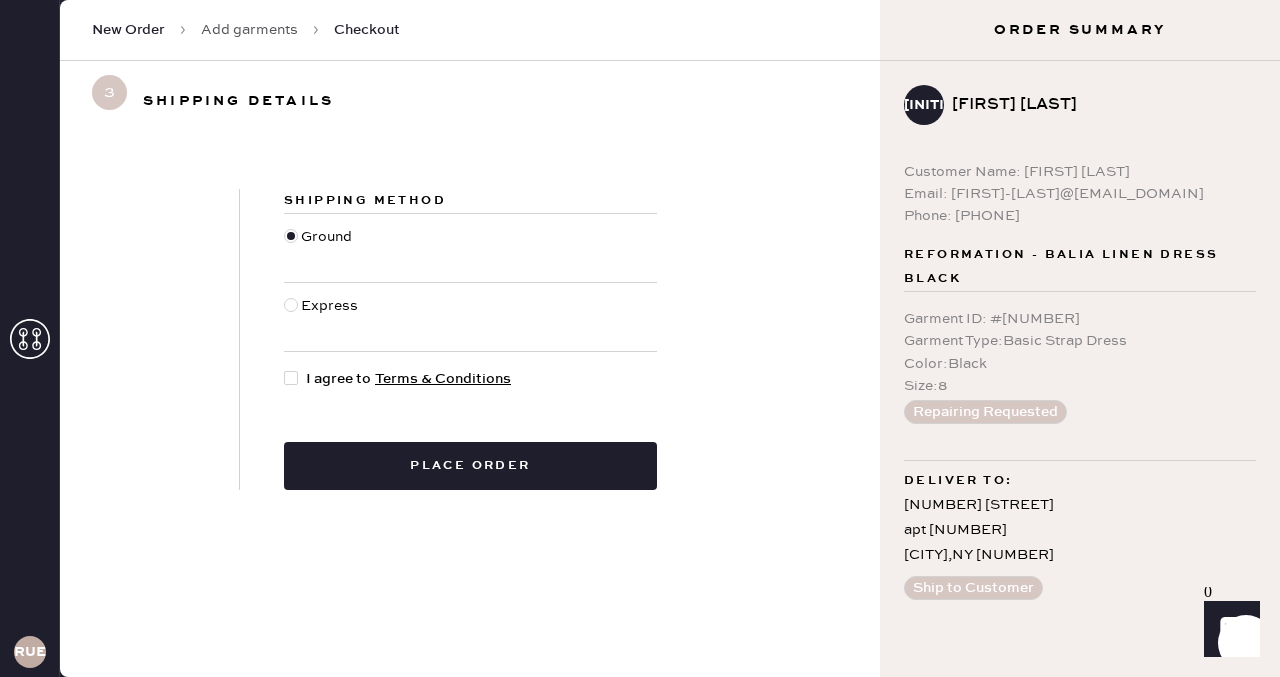click at bounding box center [291, 378] 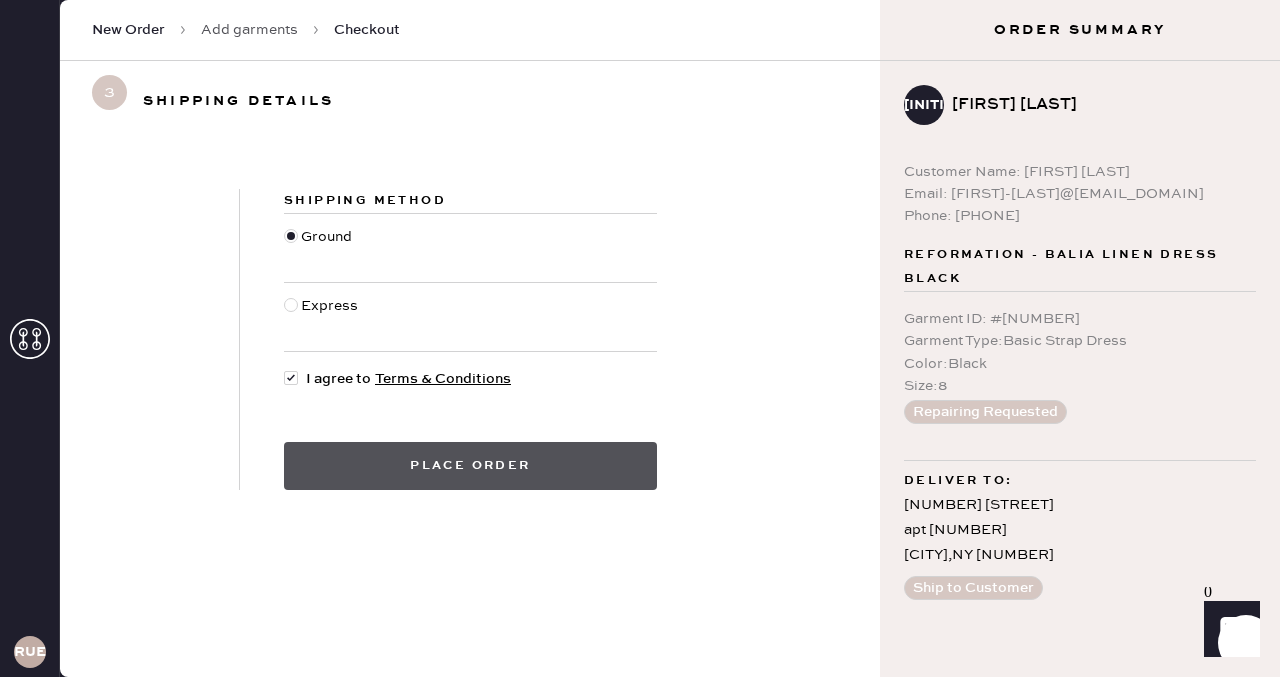 click on "Place order" at bounding box center (470, 466) 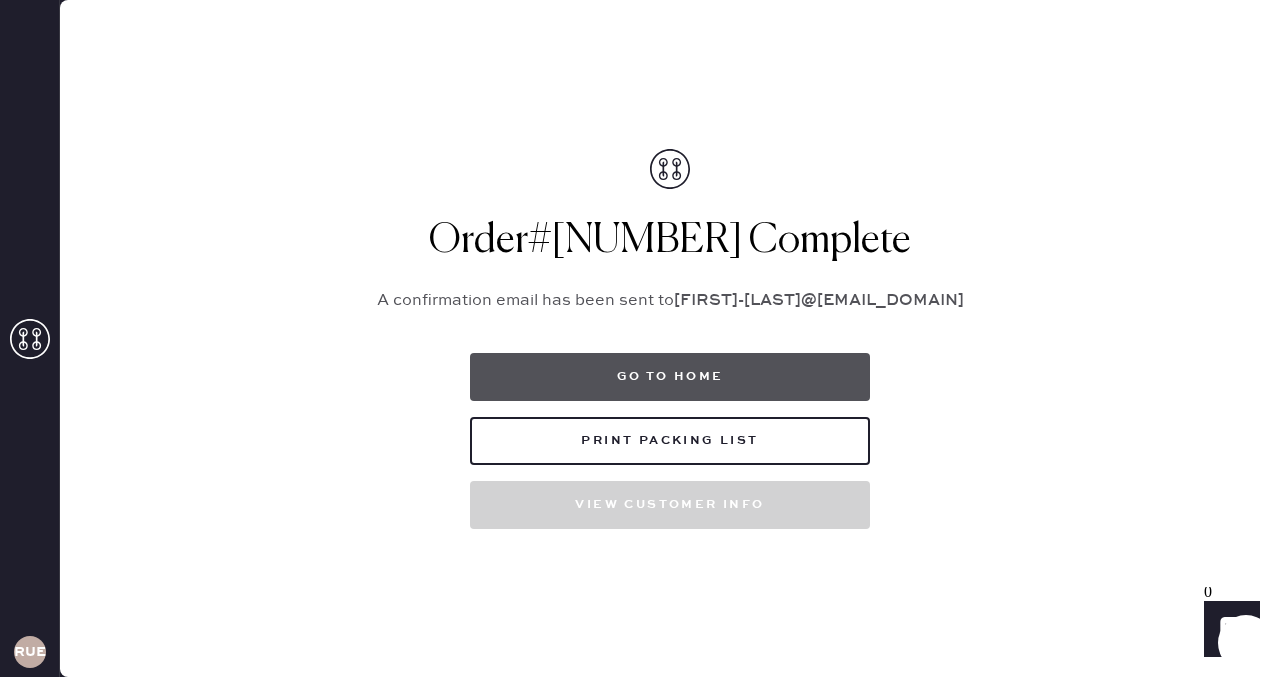 click on "Go to home" at bounding box center (670, 377) 